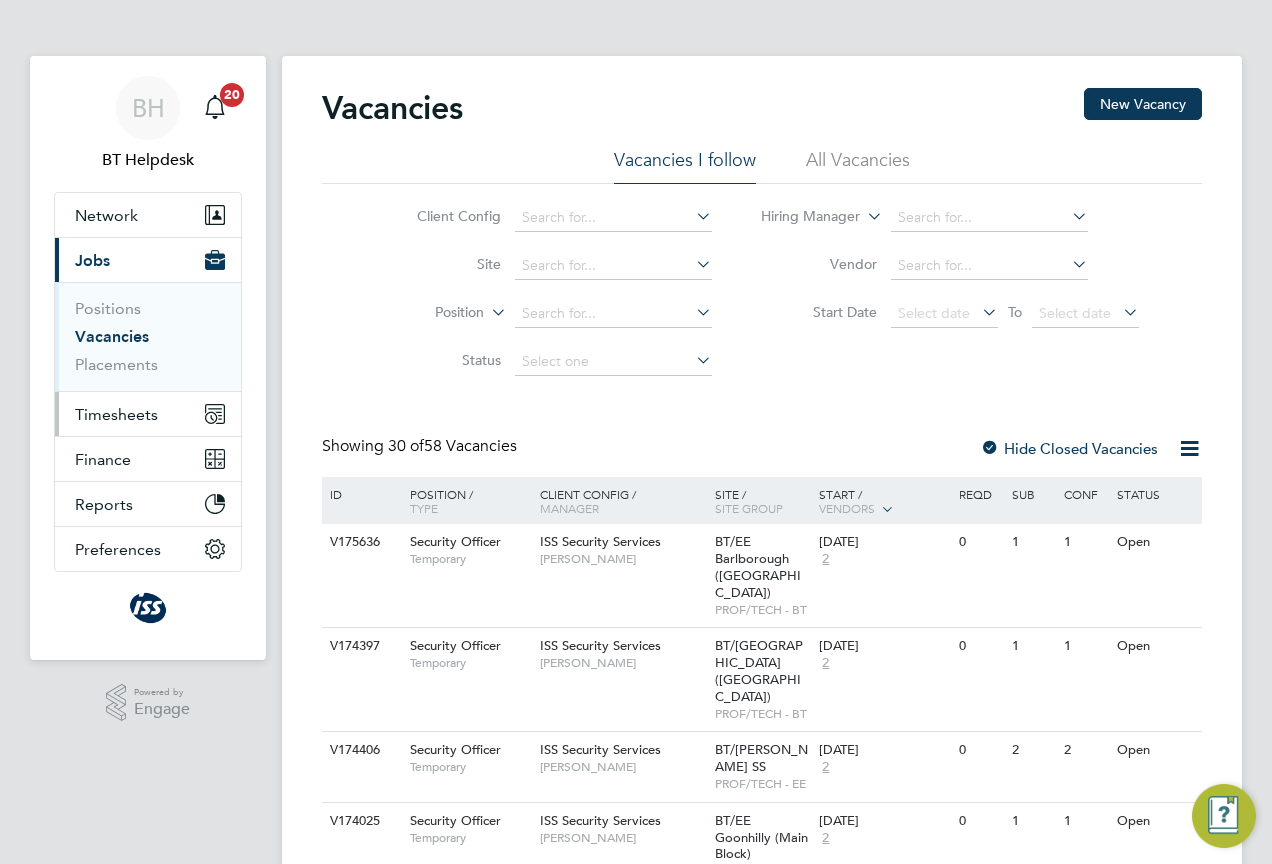 scroll, scrollTop: 0, scrollLeft: 0, axis: both 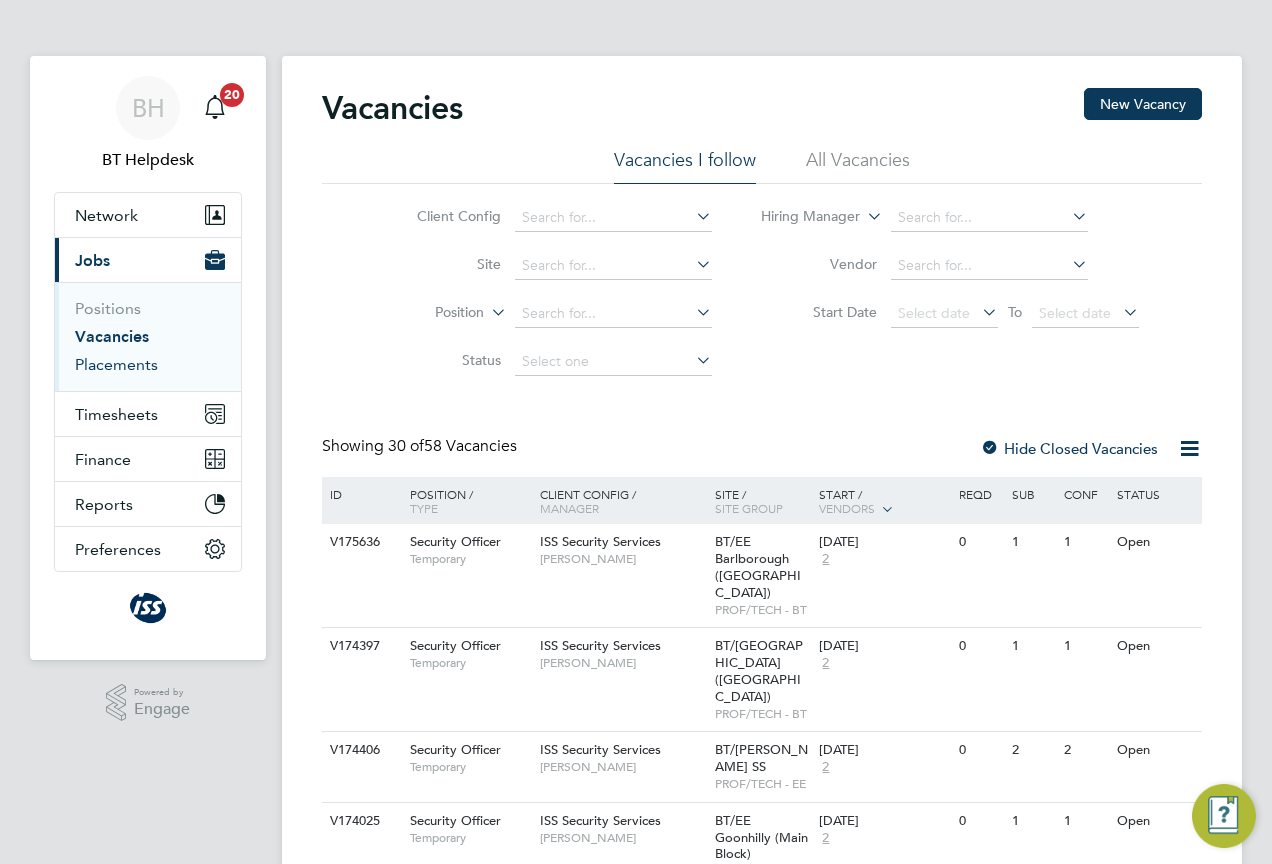 click on "Placements" at bounding box center (116, 364) 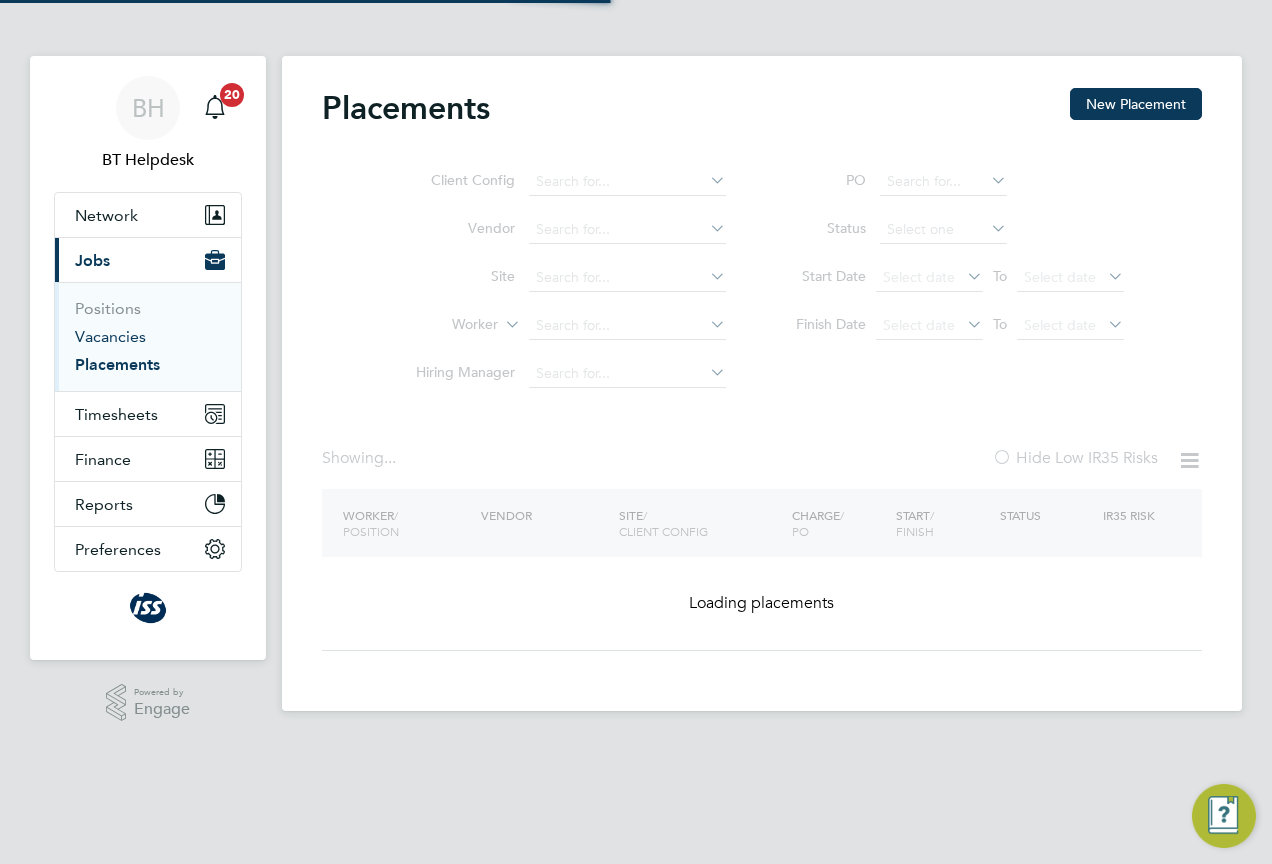 click on "Vacancies" at bounding box center [110, 336] 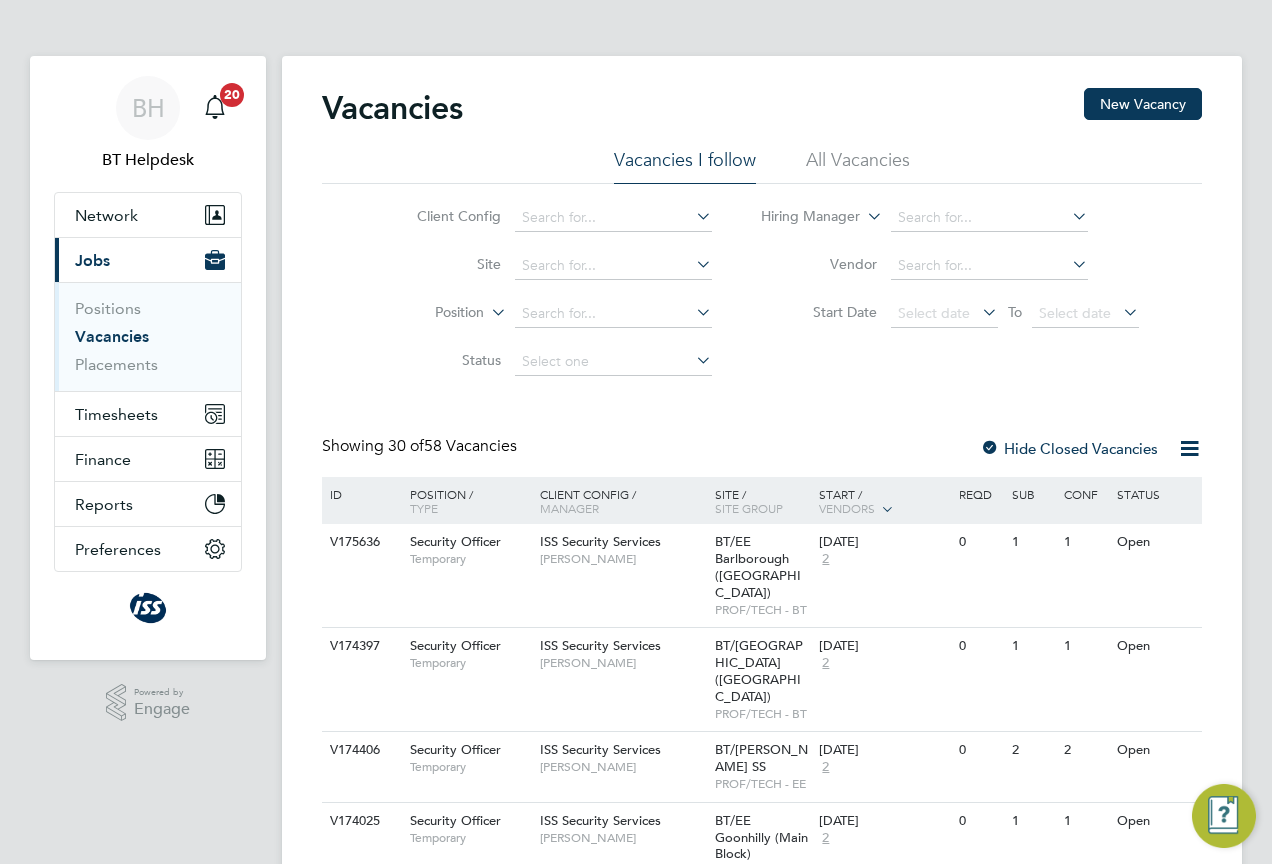 click 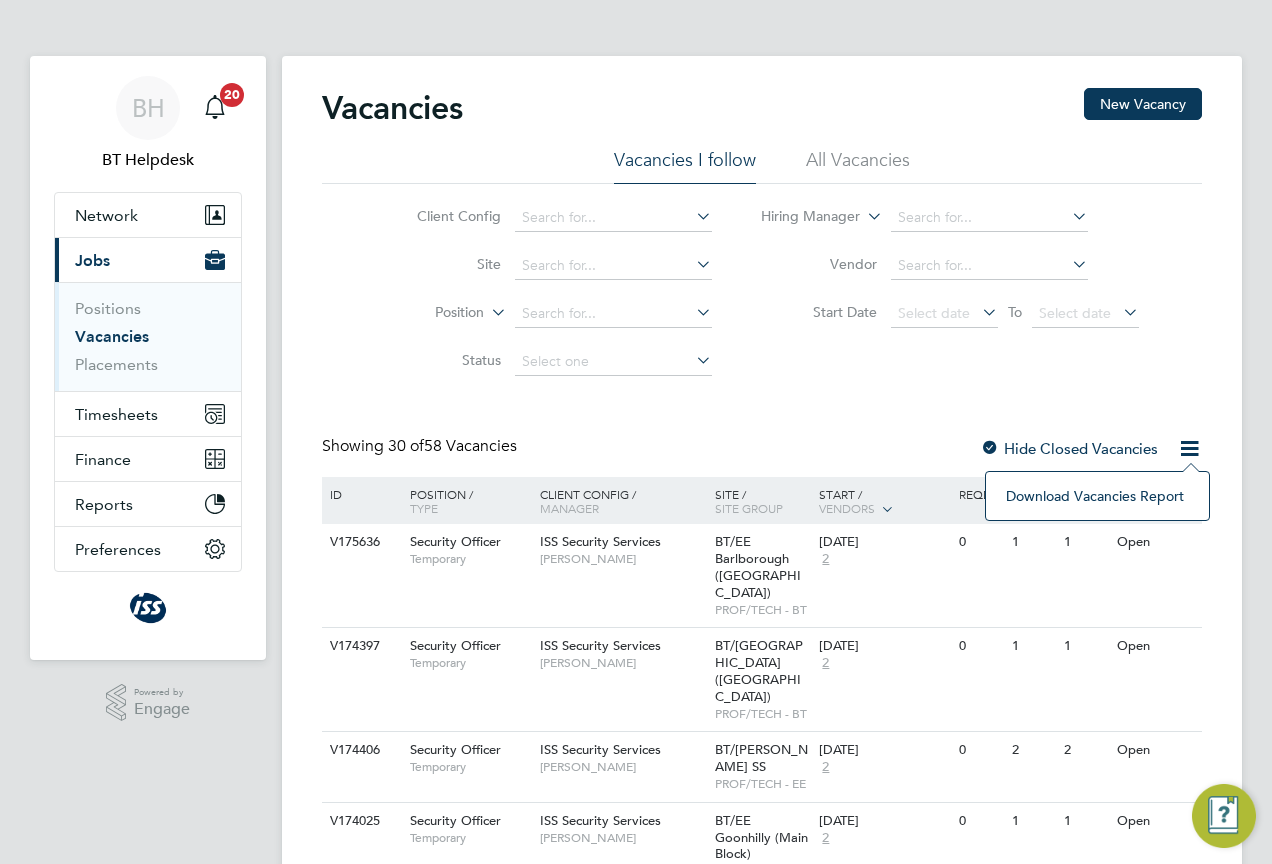 click on "Download vacancies report" 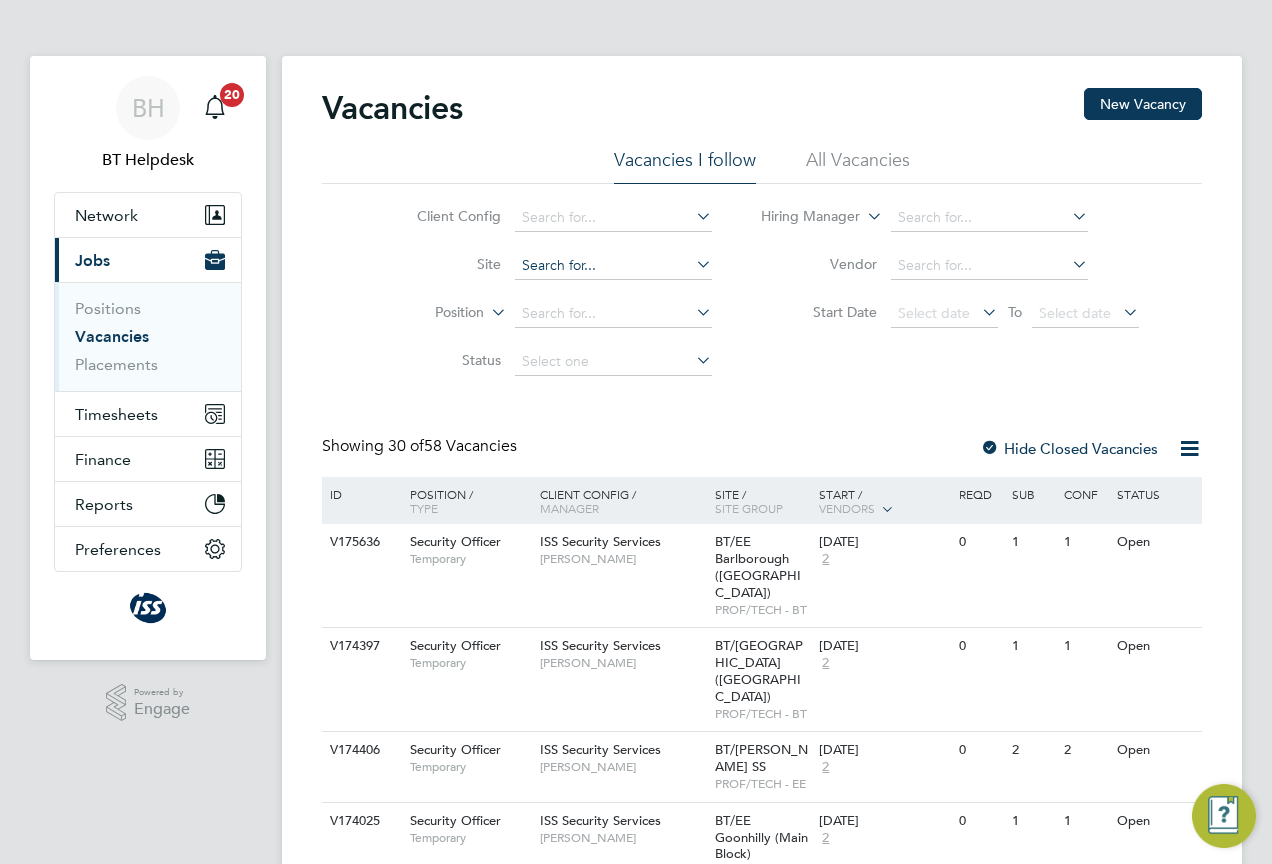 click 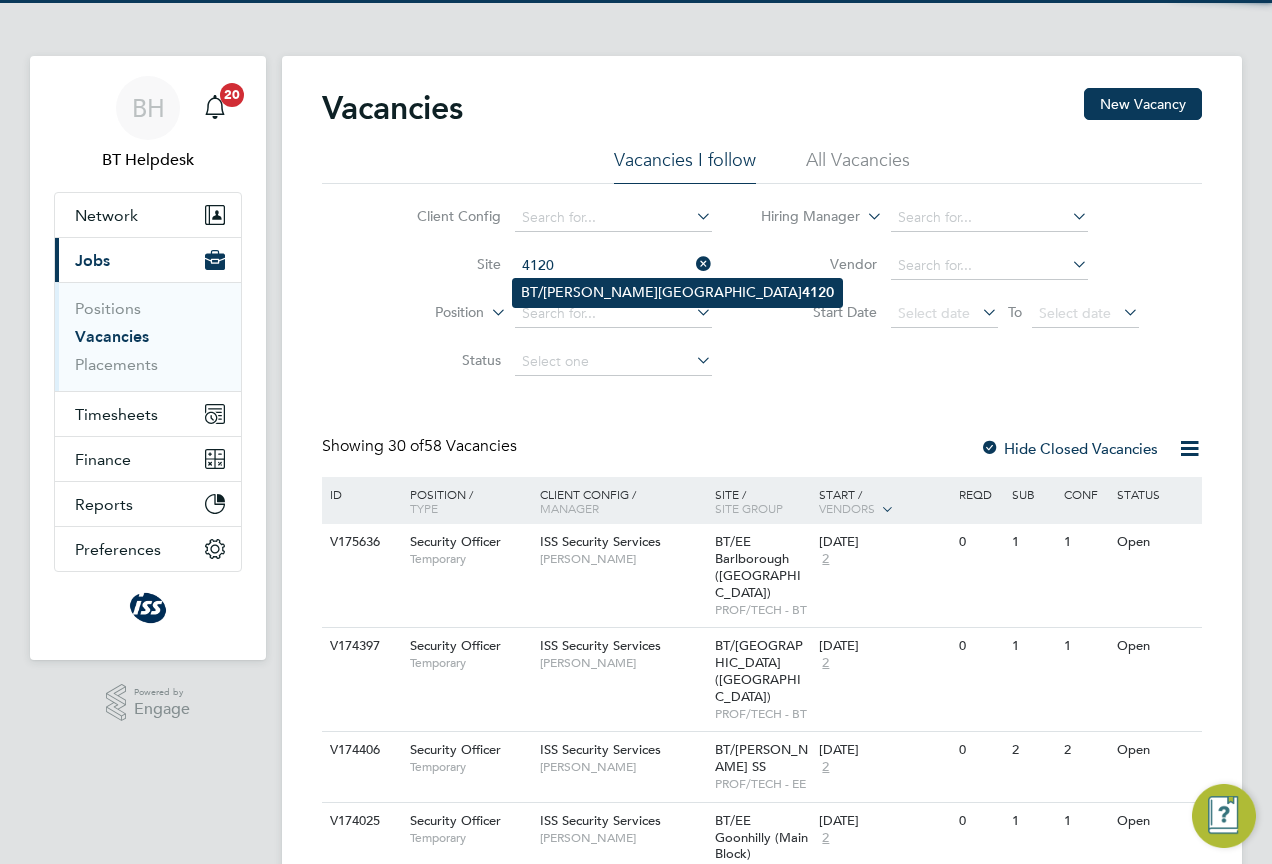 click on "BT/EE White City  4120" 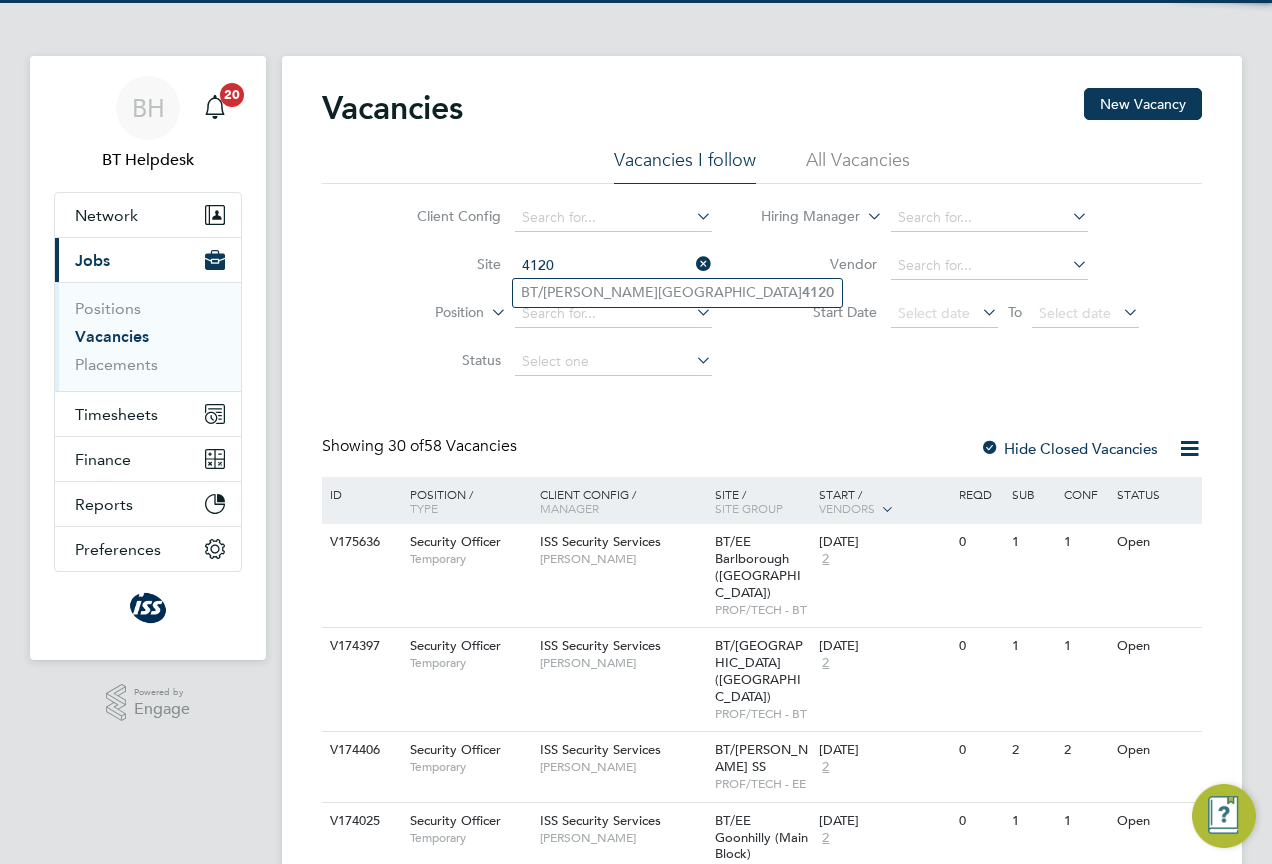 type on "BT/EE White City 4120" 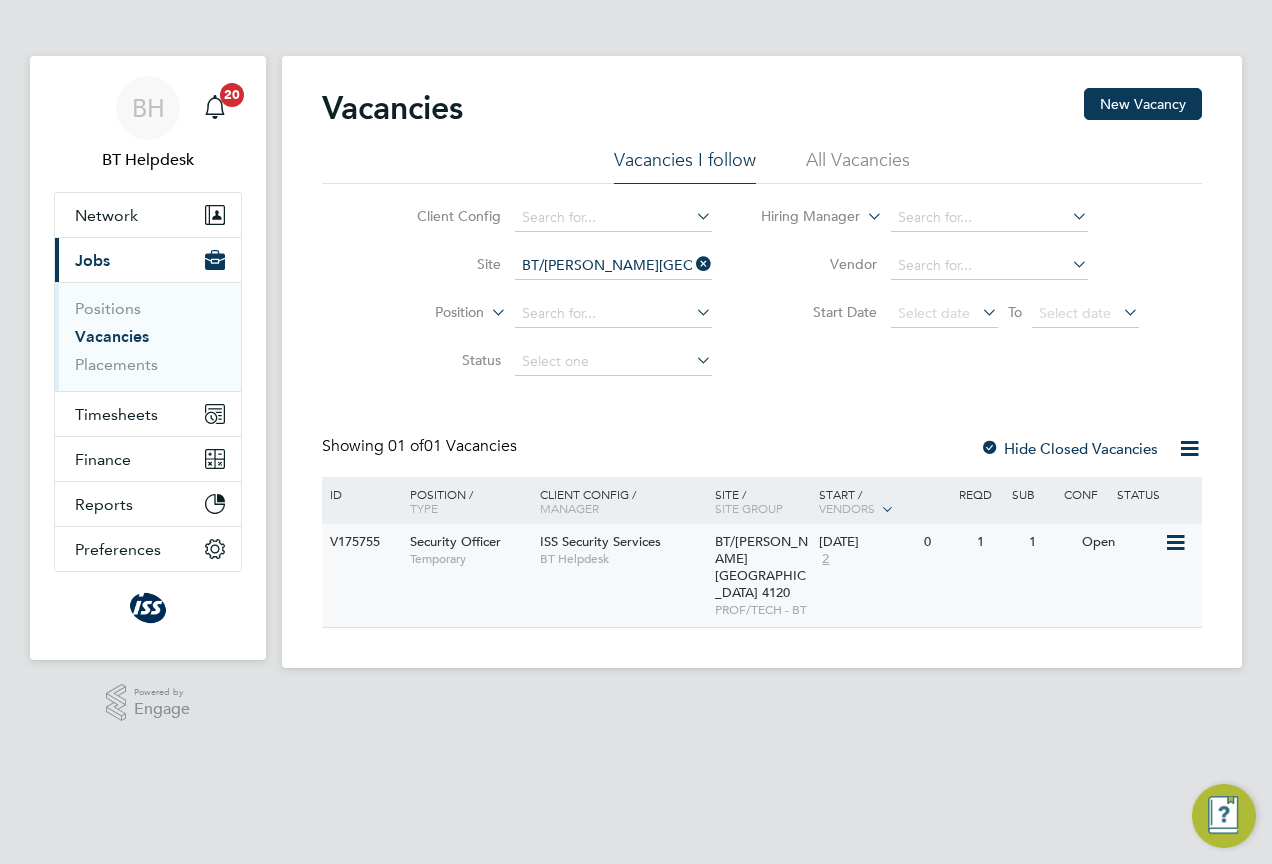 click on "BT Helpdesk" 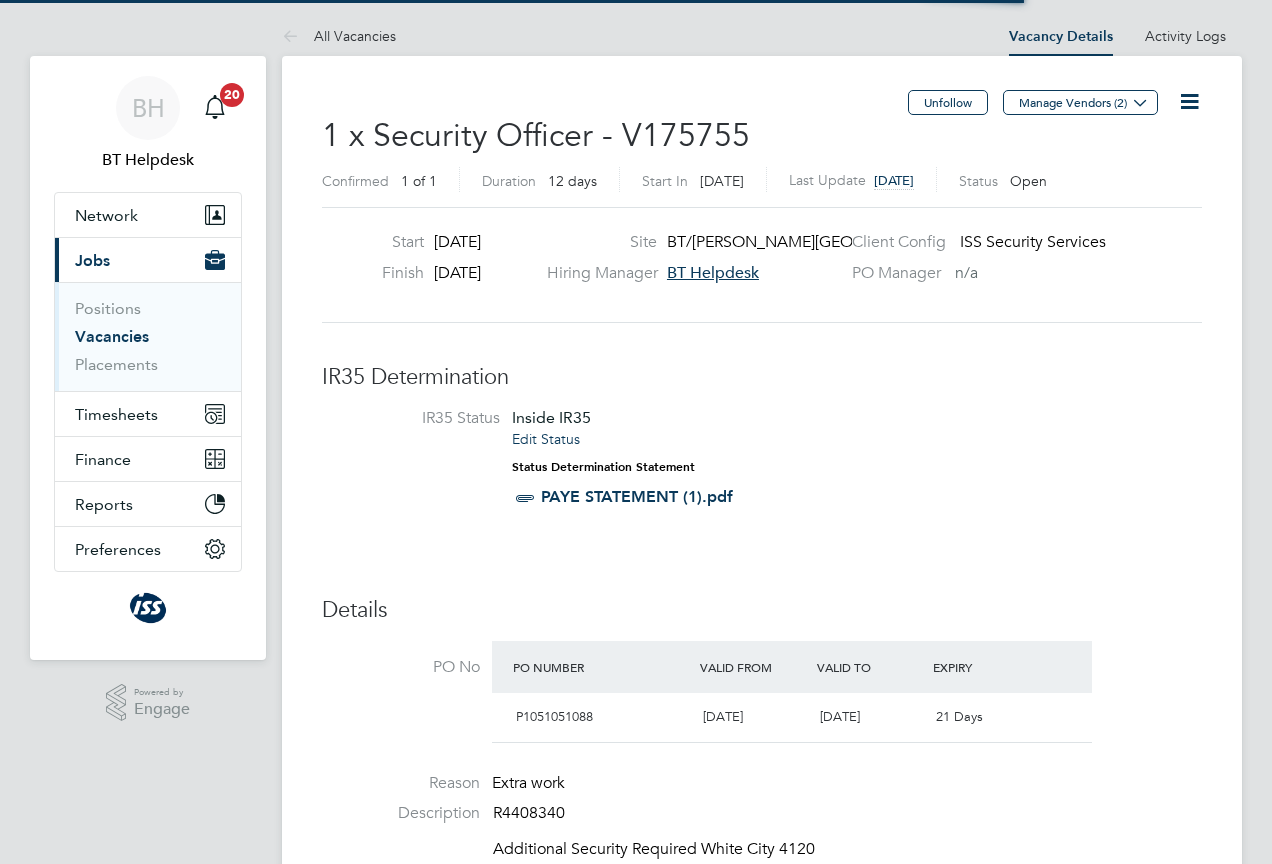 scroll, scrollTop: 0, scrollLeft: 0, axis: both 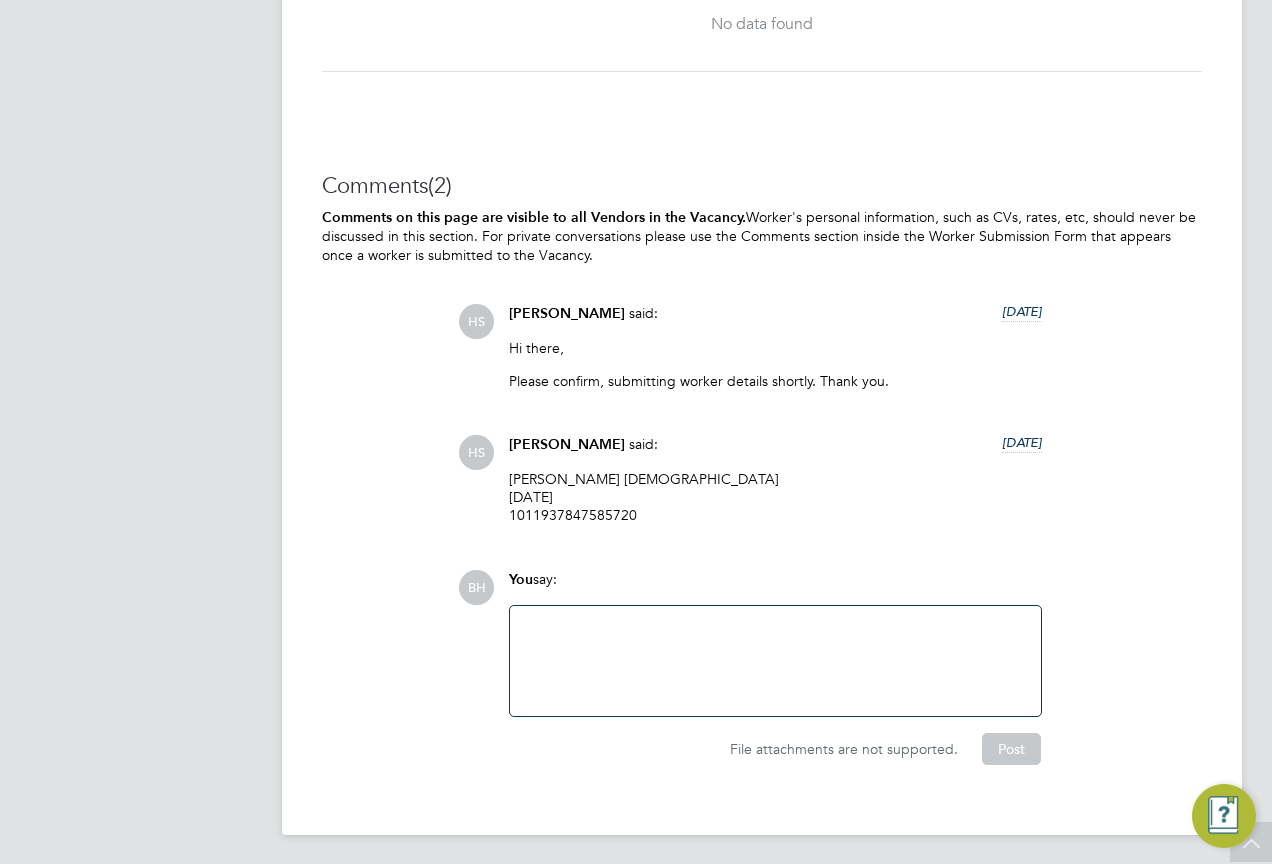 click 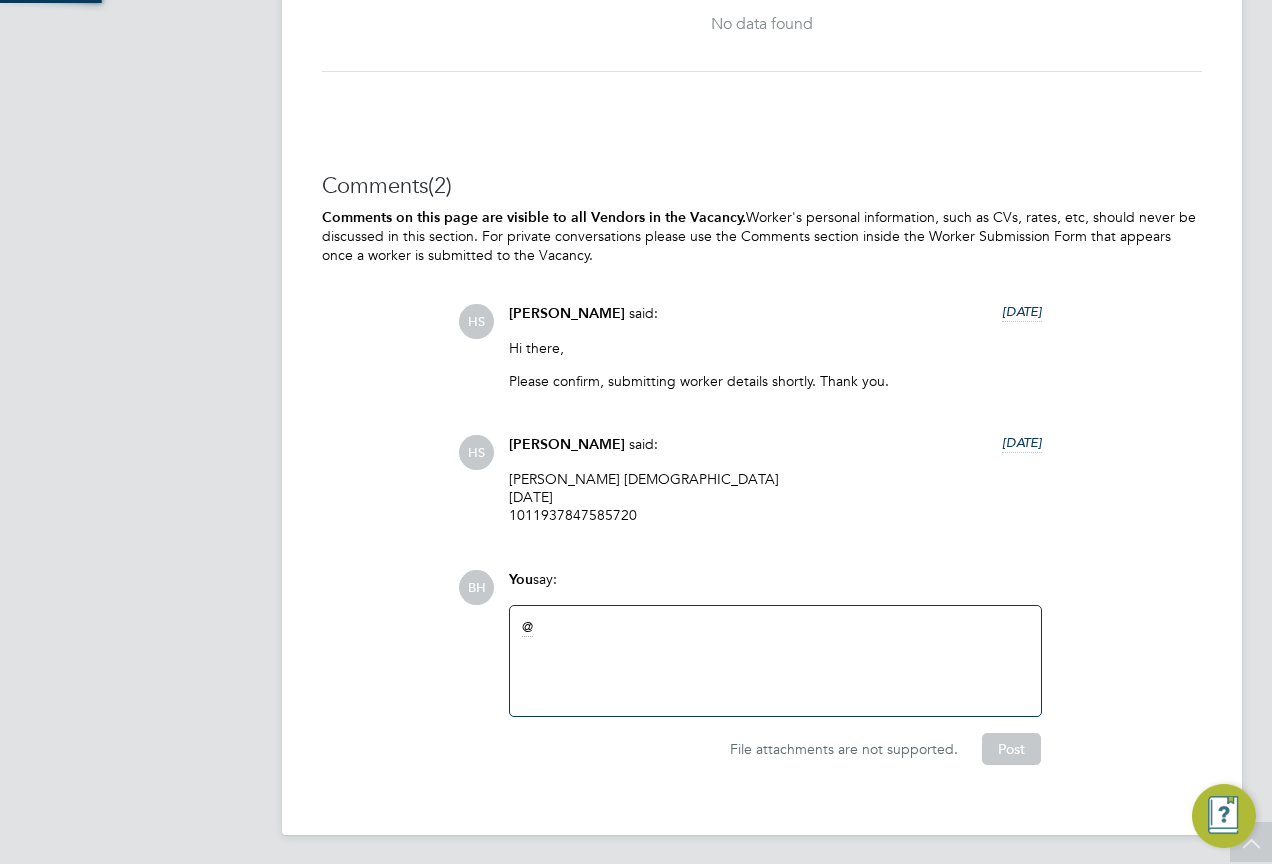 type 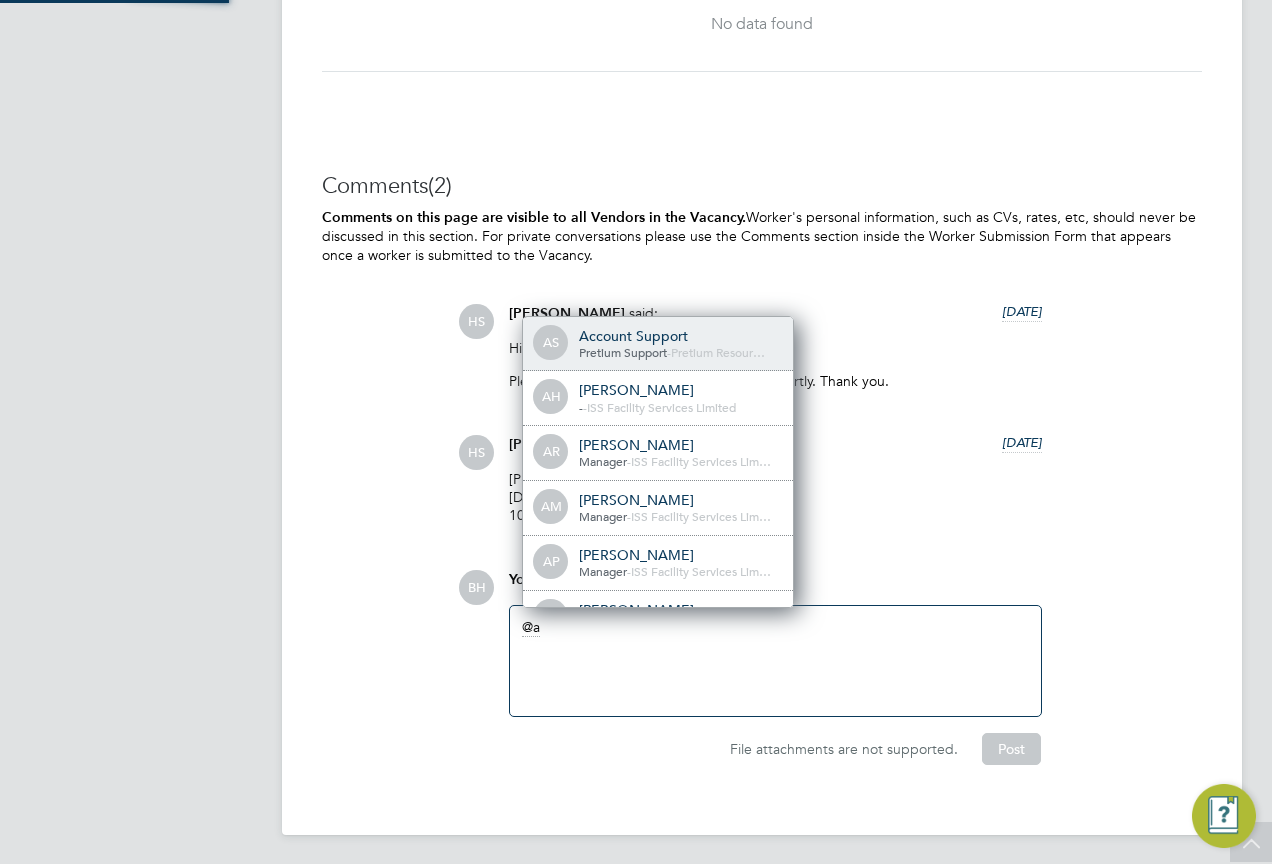 scroll, scrollTop: 10, scrollLeft: 10, axis: both 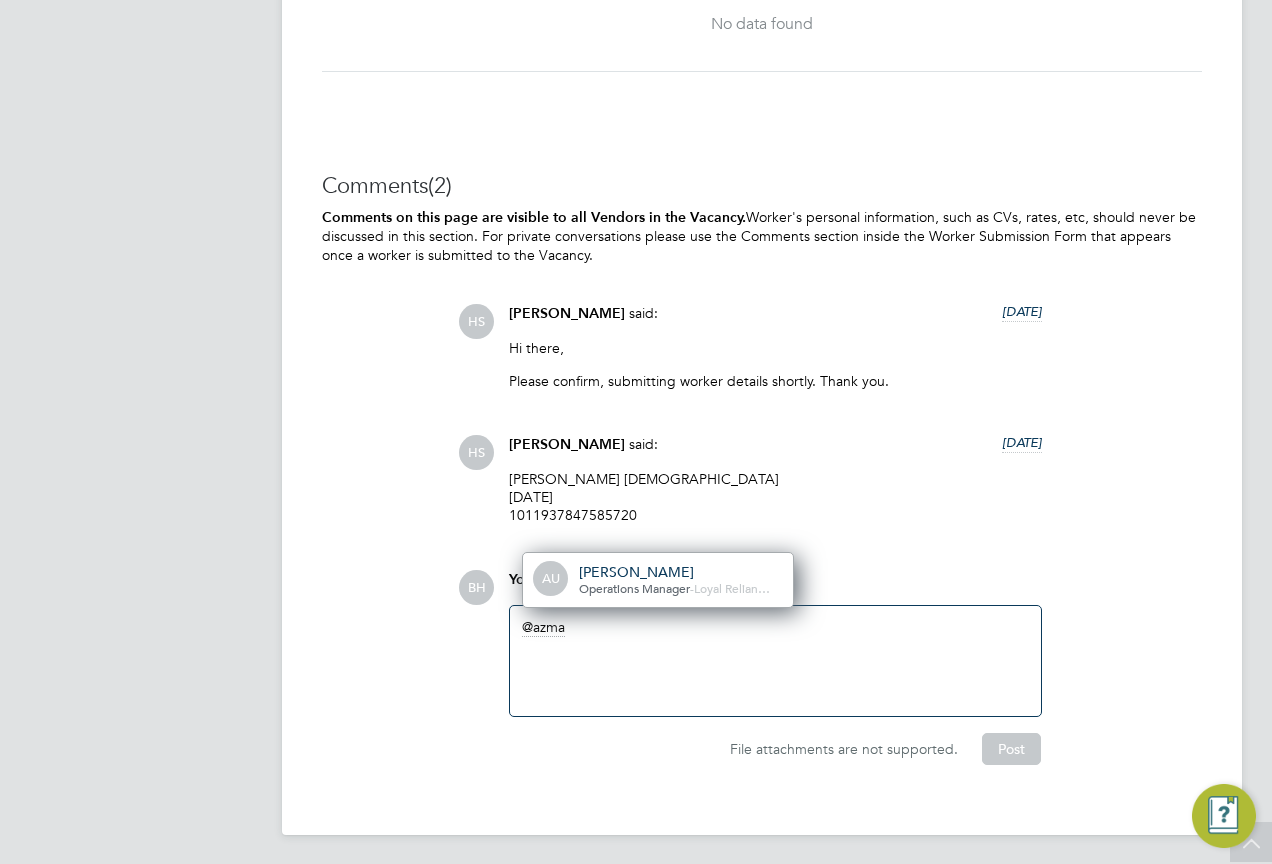 drag, startPoint x: 622, startPoint y: 573, endPoint x: 744, endPoint y: 712, distance: 184.94594 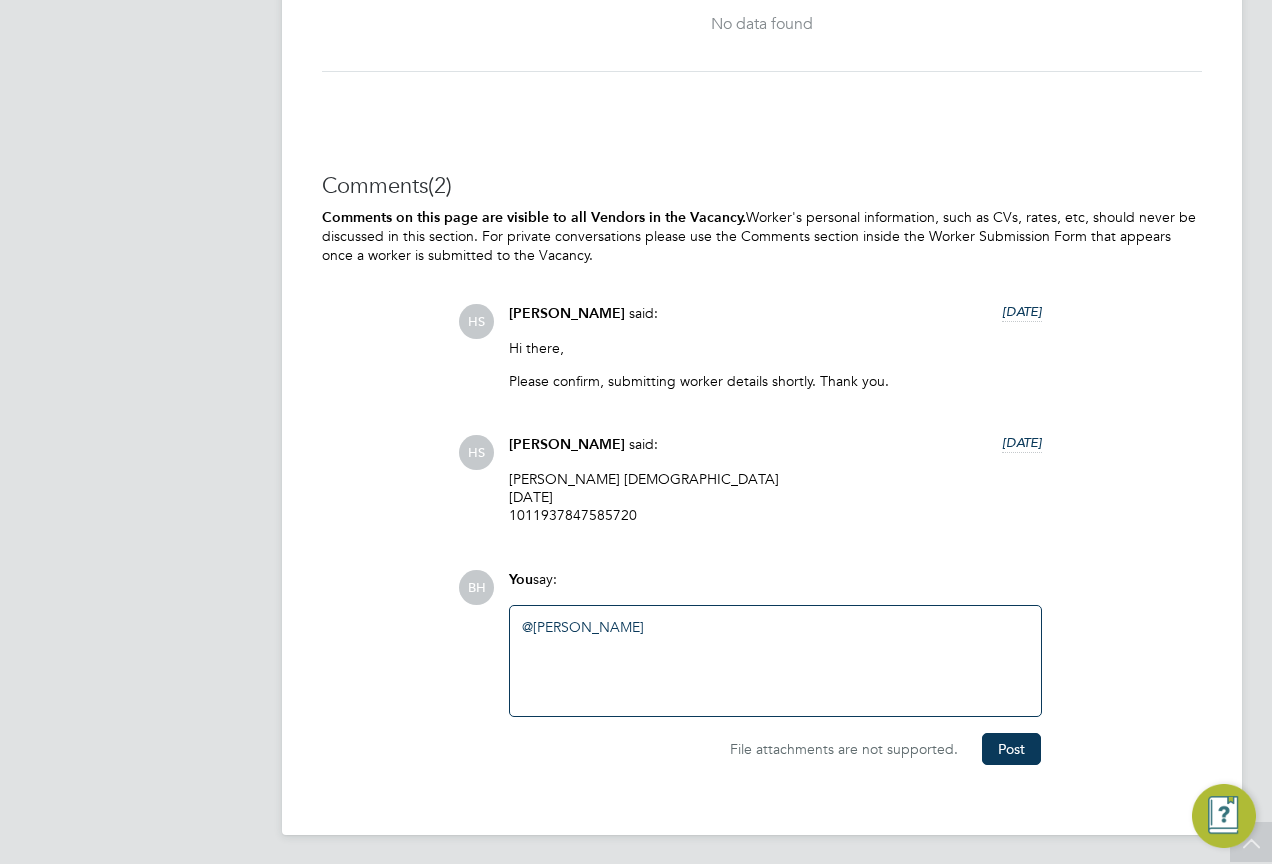 type 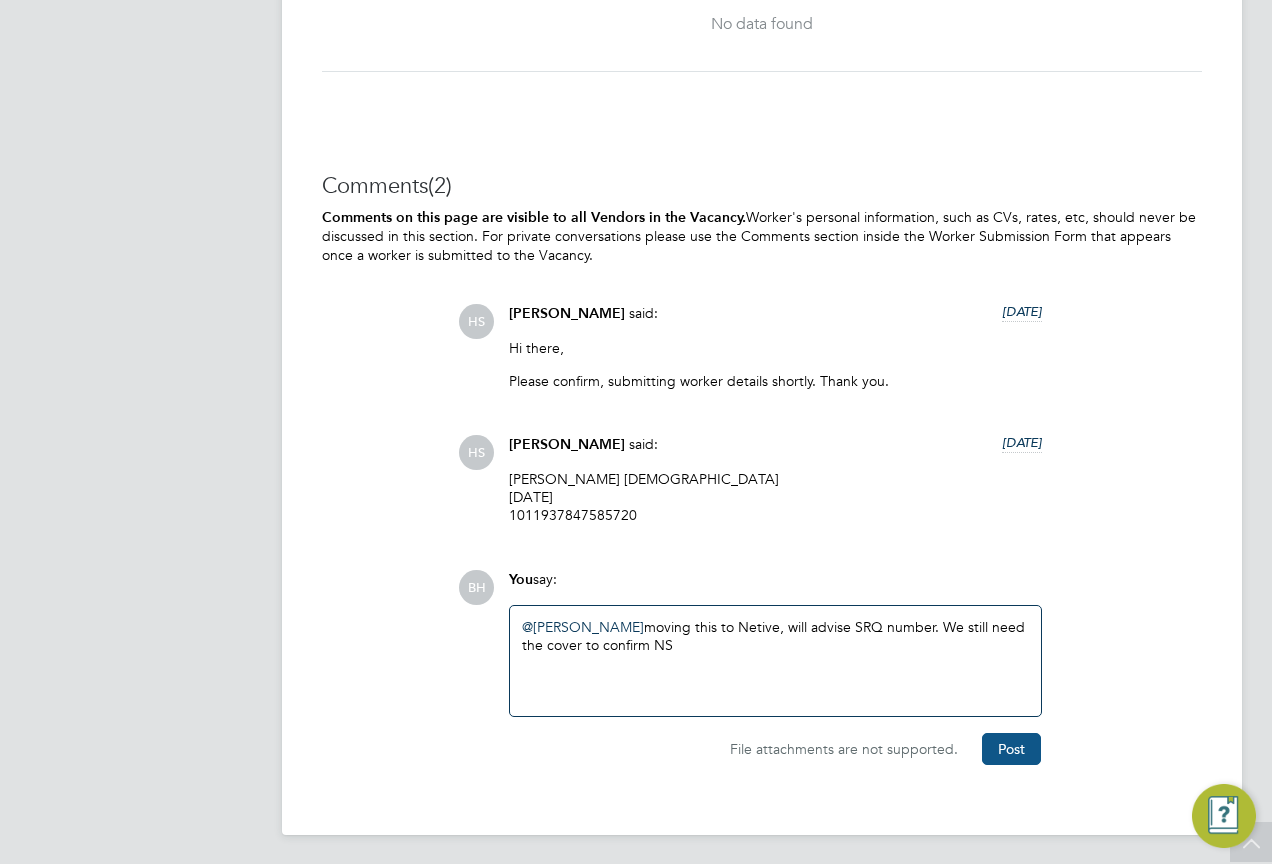 click on "Post" 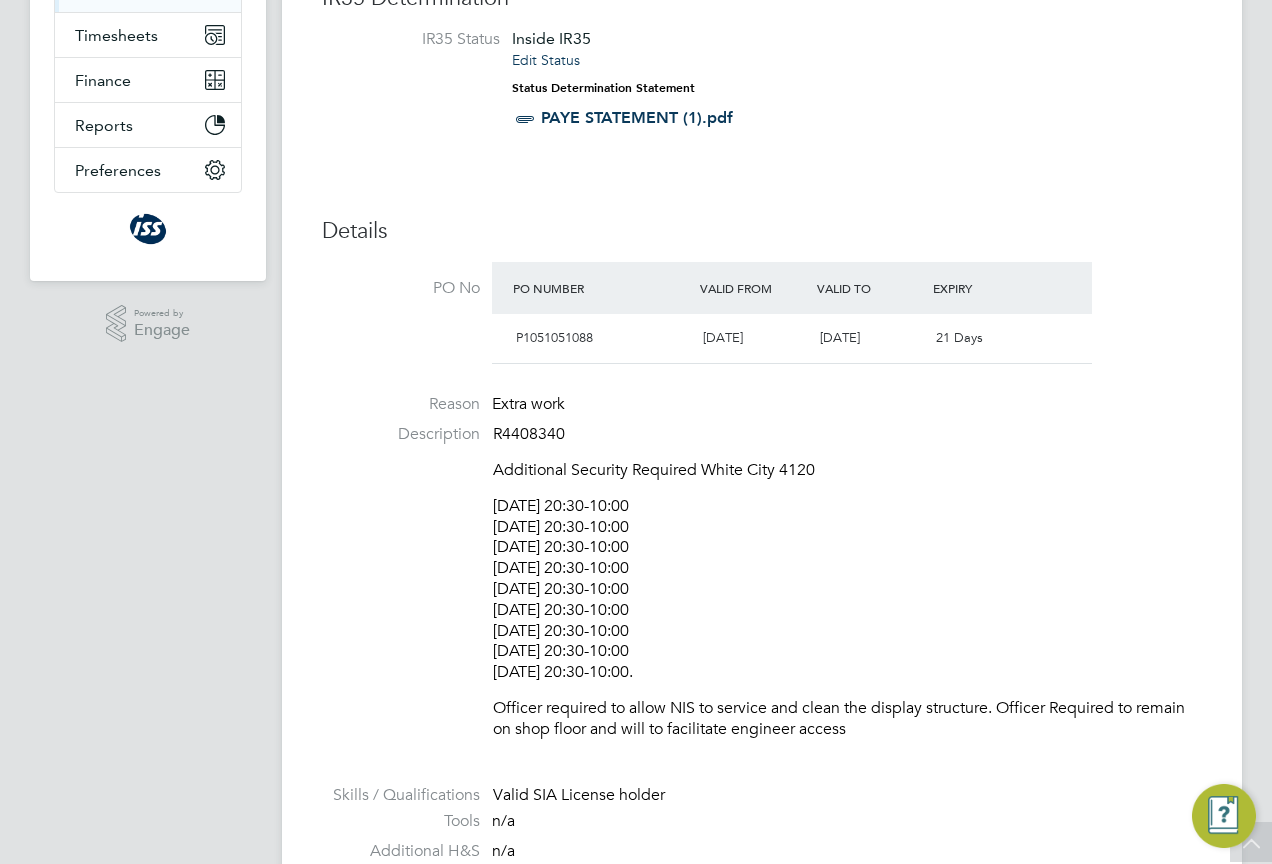 click on "R4408340" 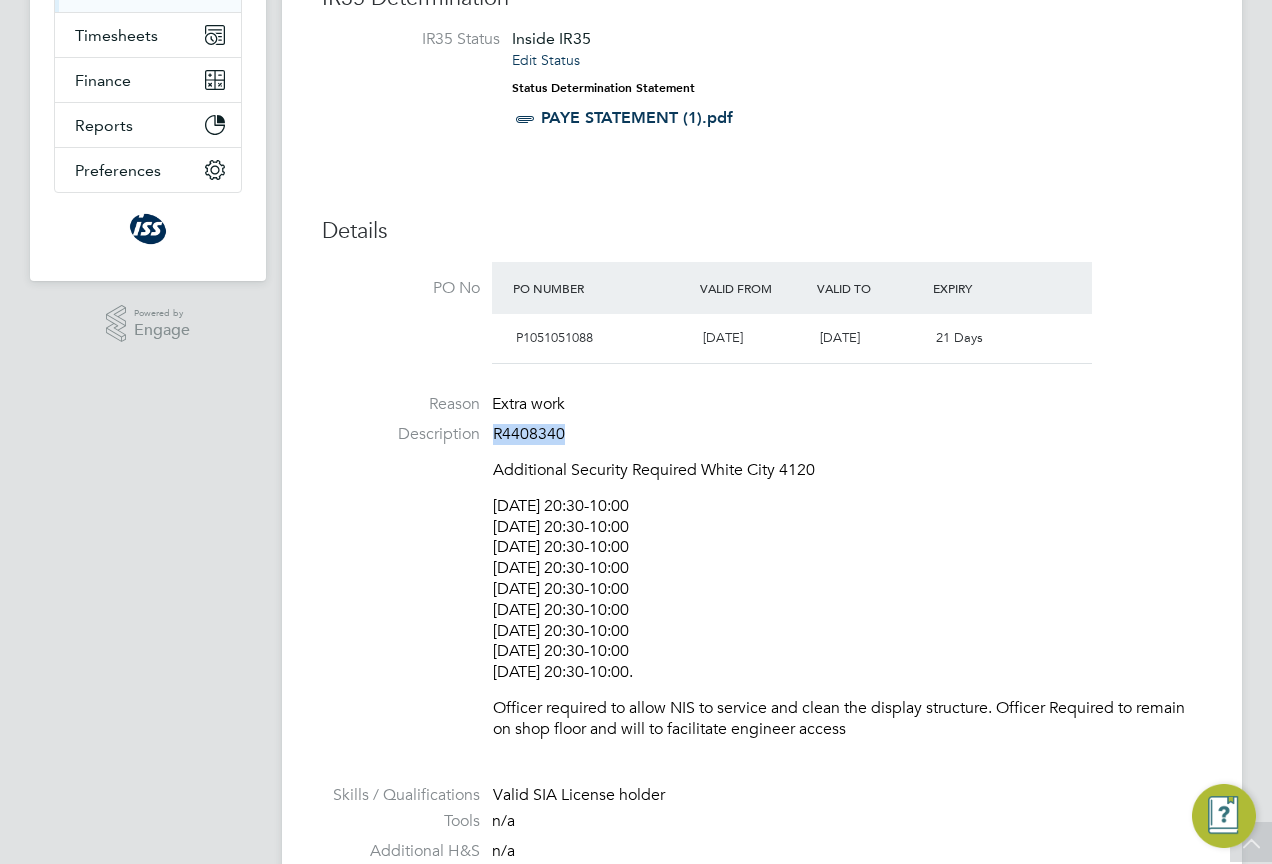 click on "R4408340" 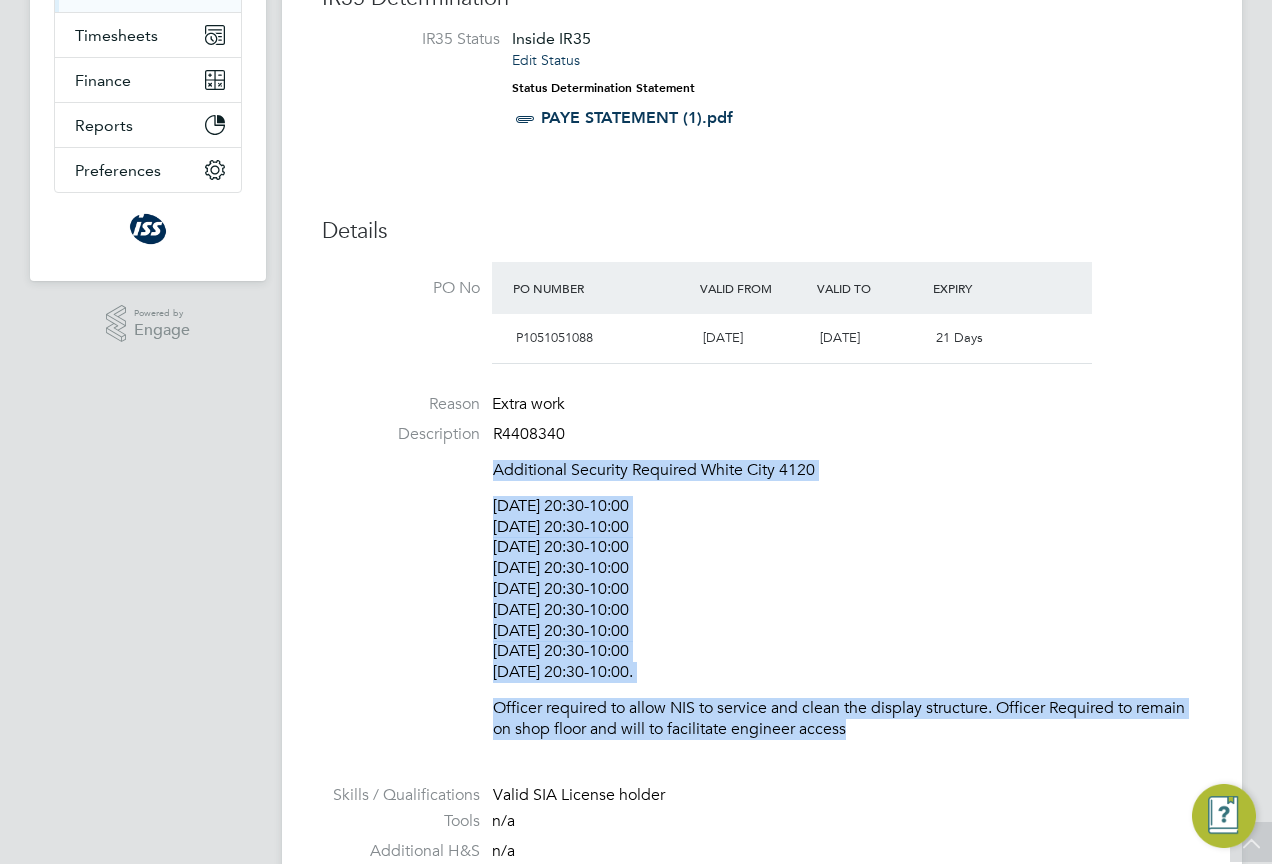 drag, startPoint x: 861, startPoint y: 733, endPoint x: 491, endPoint y: 462, distance: 458.6295 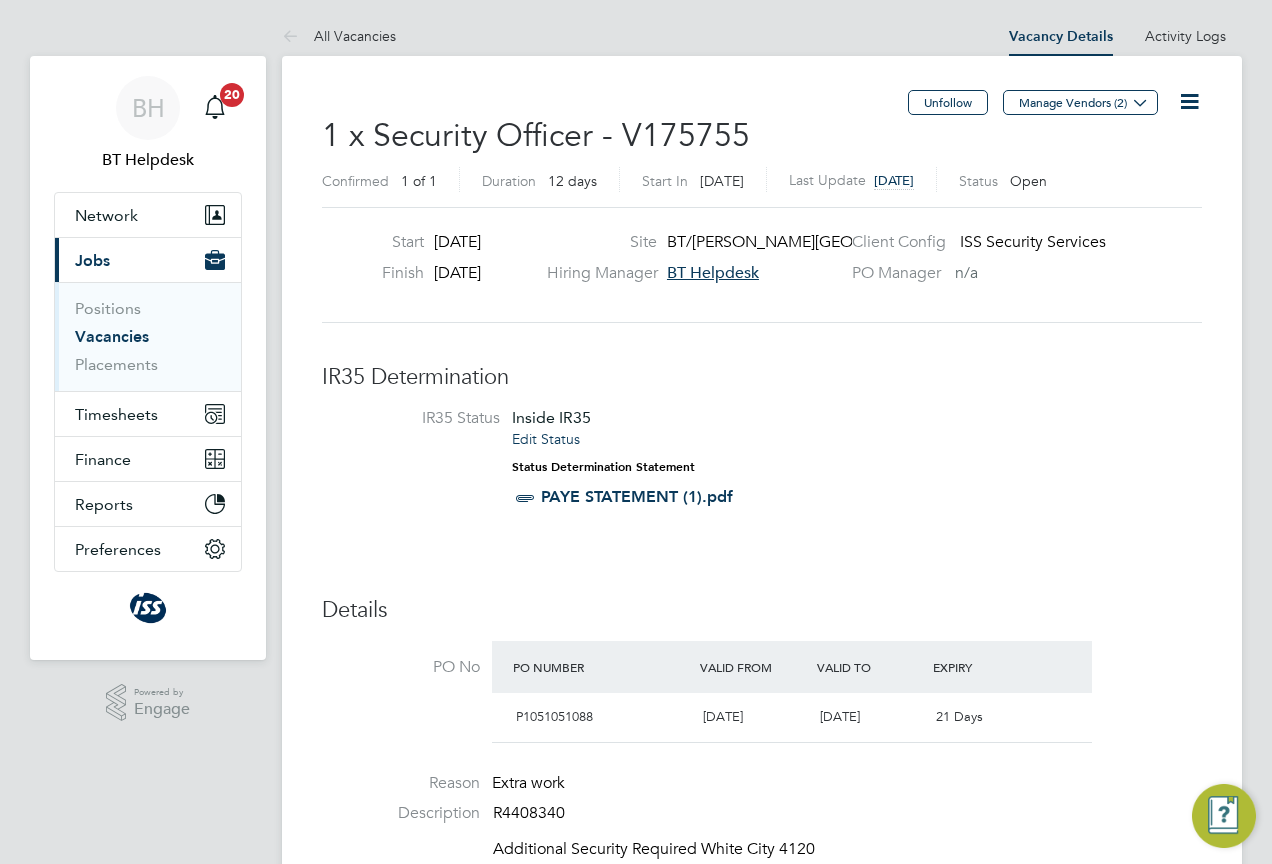 click on "1 x Security Officer - V175755" 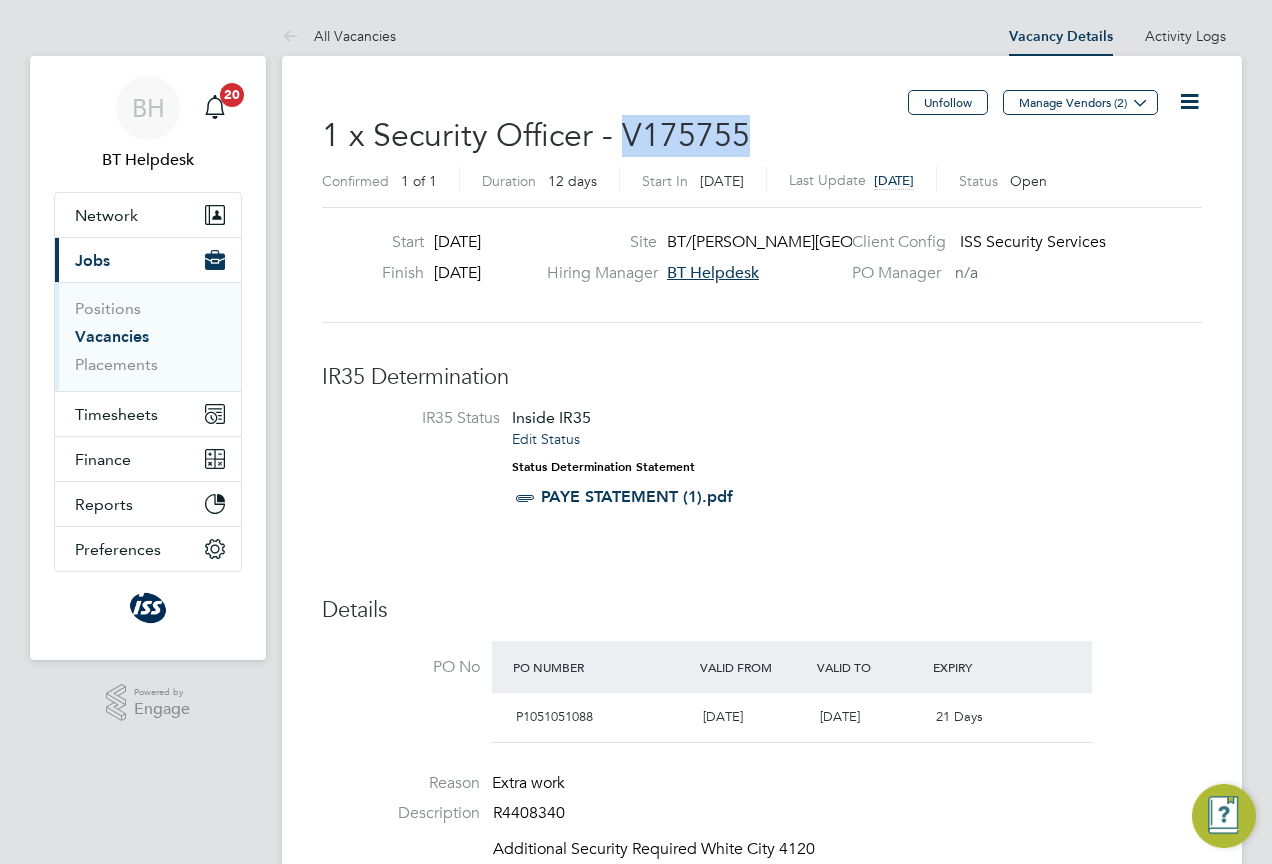 click on "1 x Security Officer - V175755" 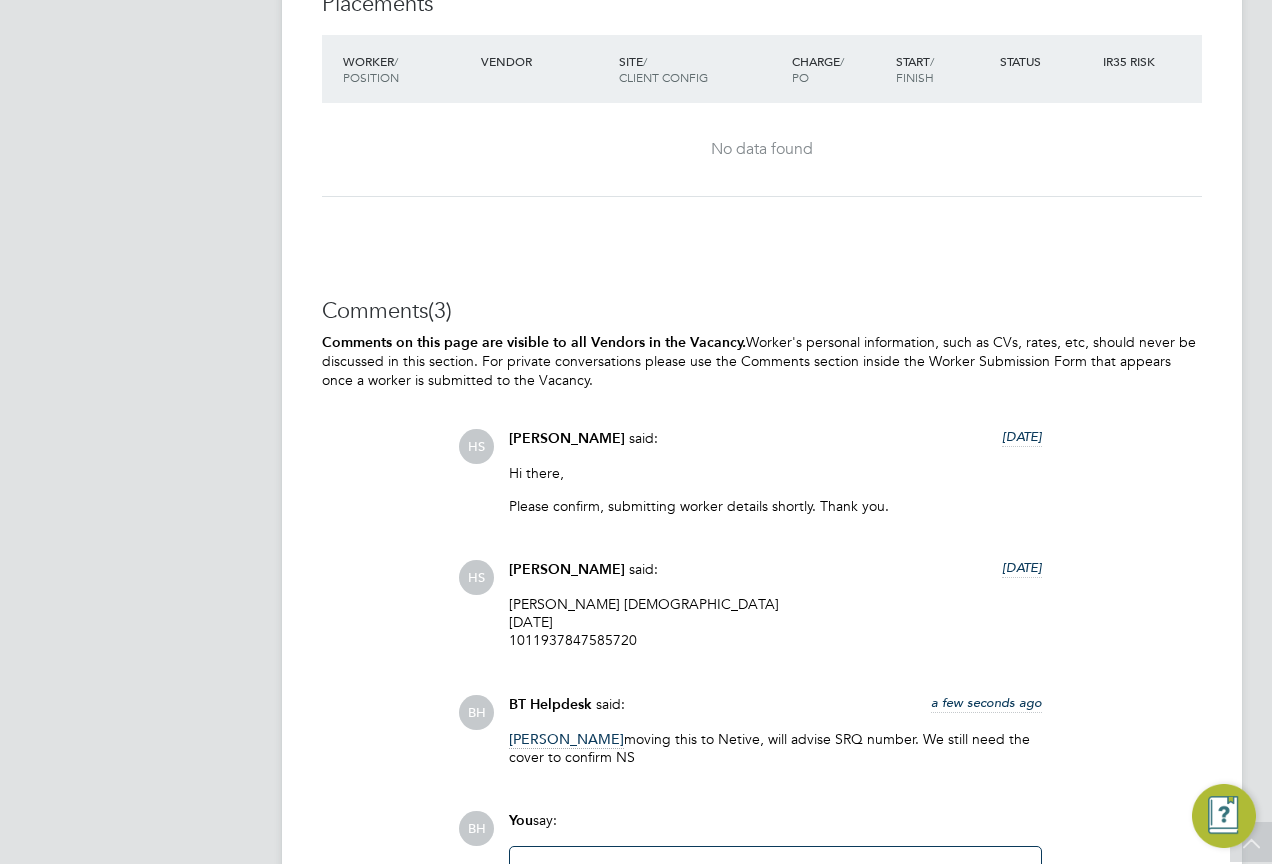 scroll, scrollTop: 2100, scrollLeft: 0, axis: vertical 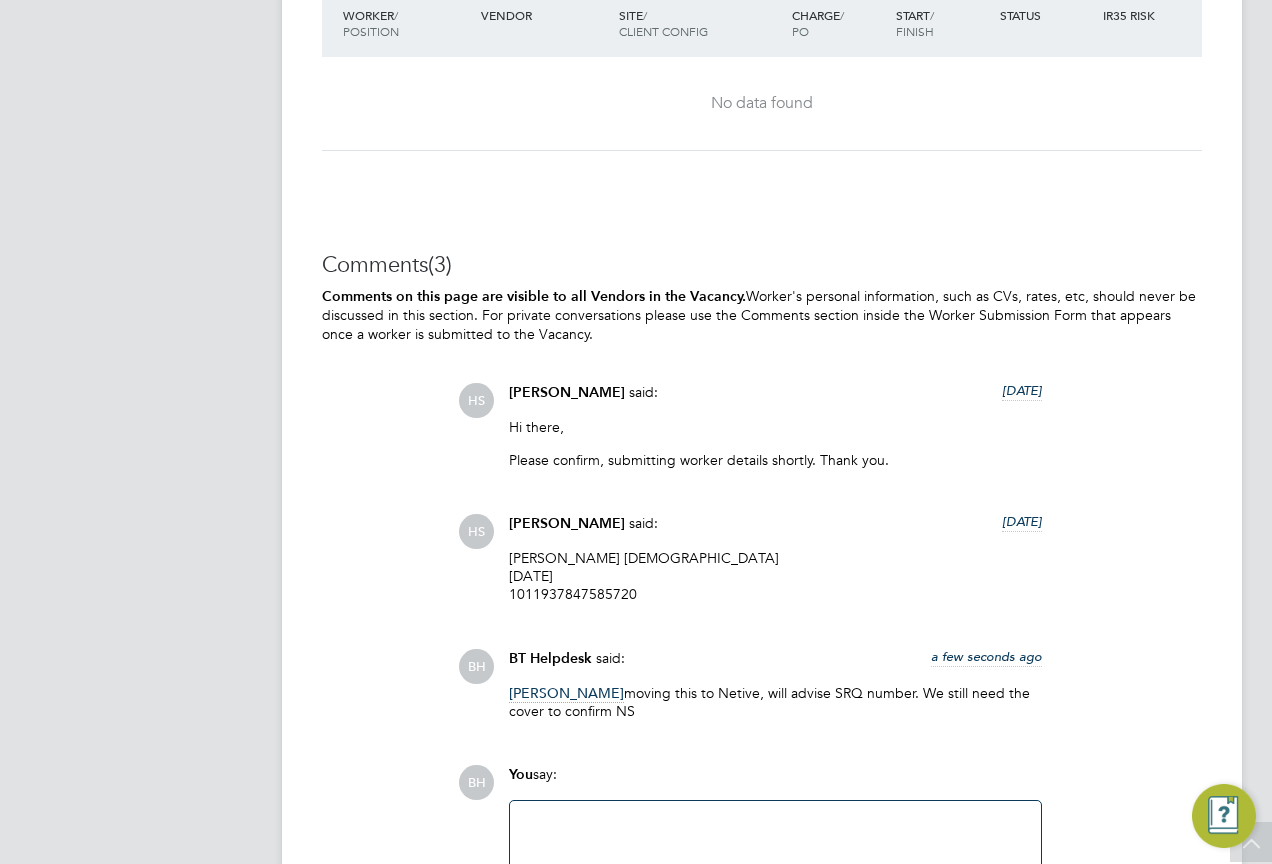 drag, startPoint x: 655, startPoint y: 601, endPoint x: 507, endPoint y: 547, distance: 157.54364 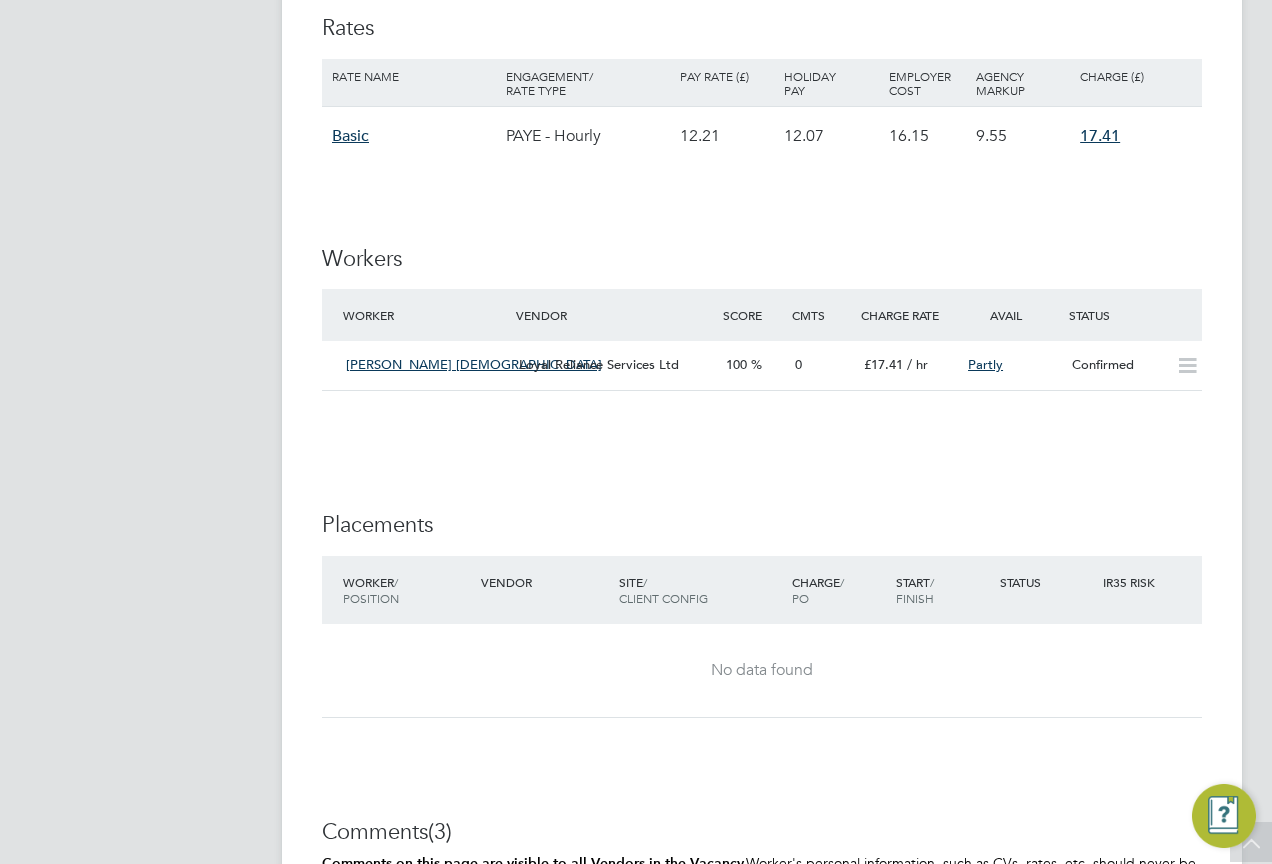 scroll, scrollTop: 1500, scrollLeft: 0, axis: vertical 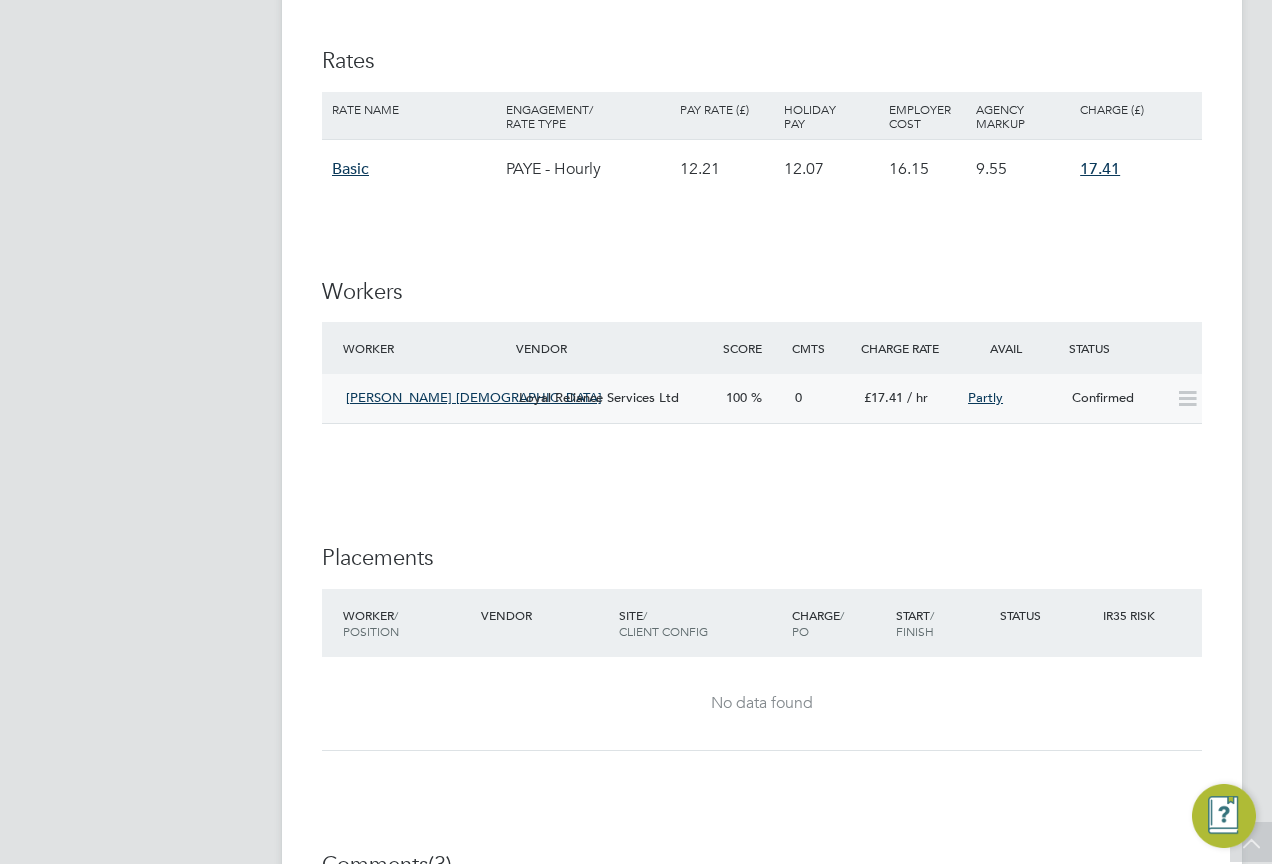 click on "Kazi Faruqul Islam" 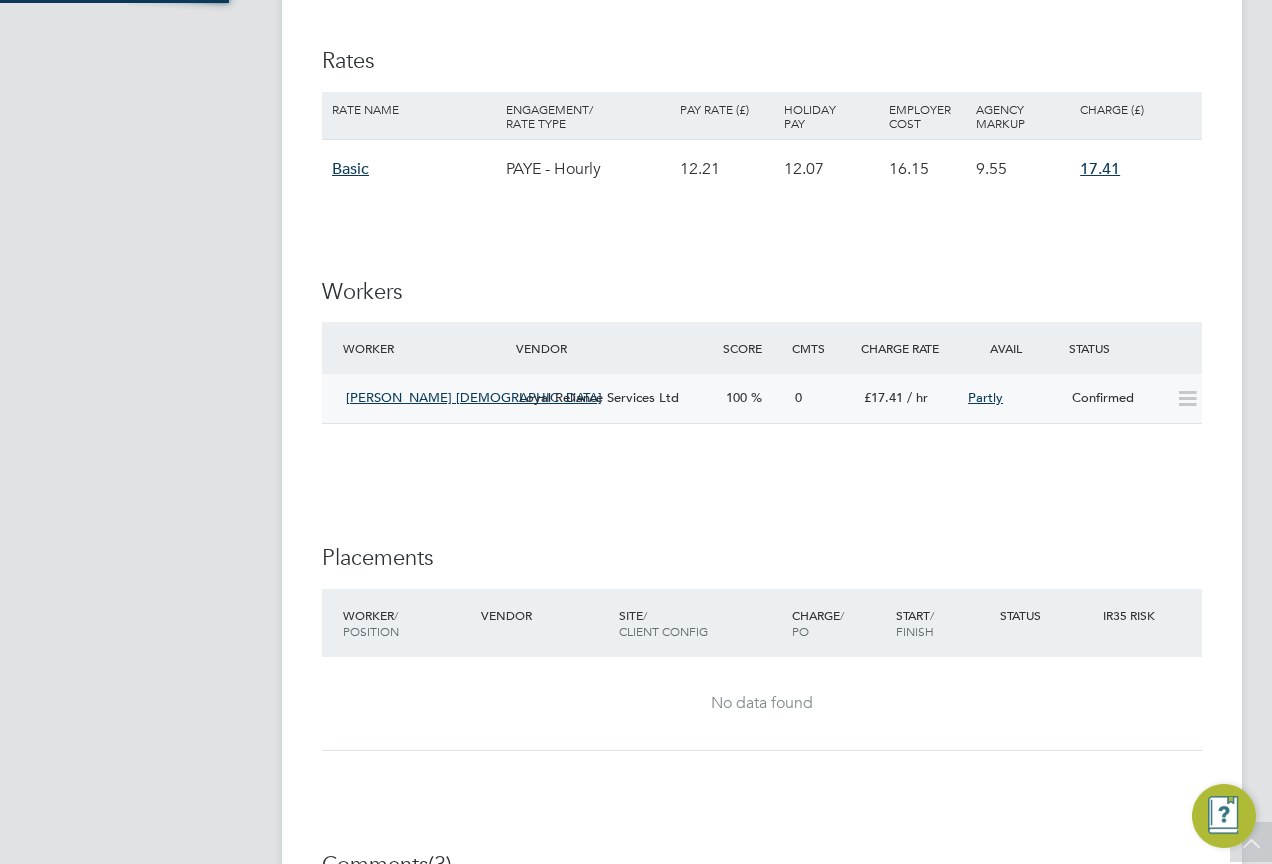 scroll, scrollTop: 10, scrollLeft: 10, axis: both 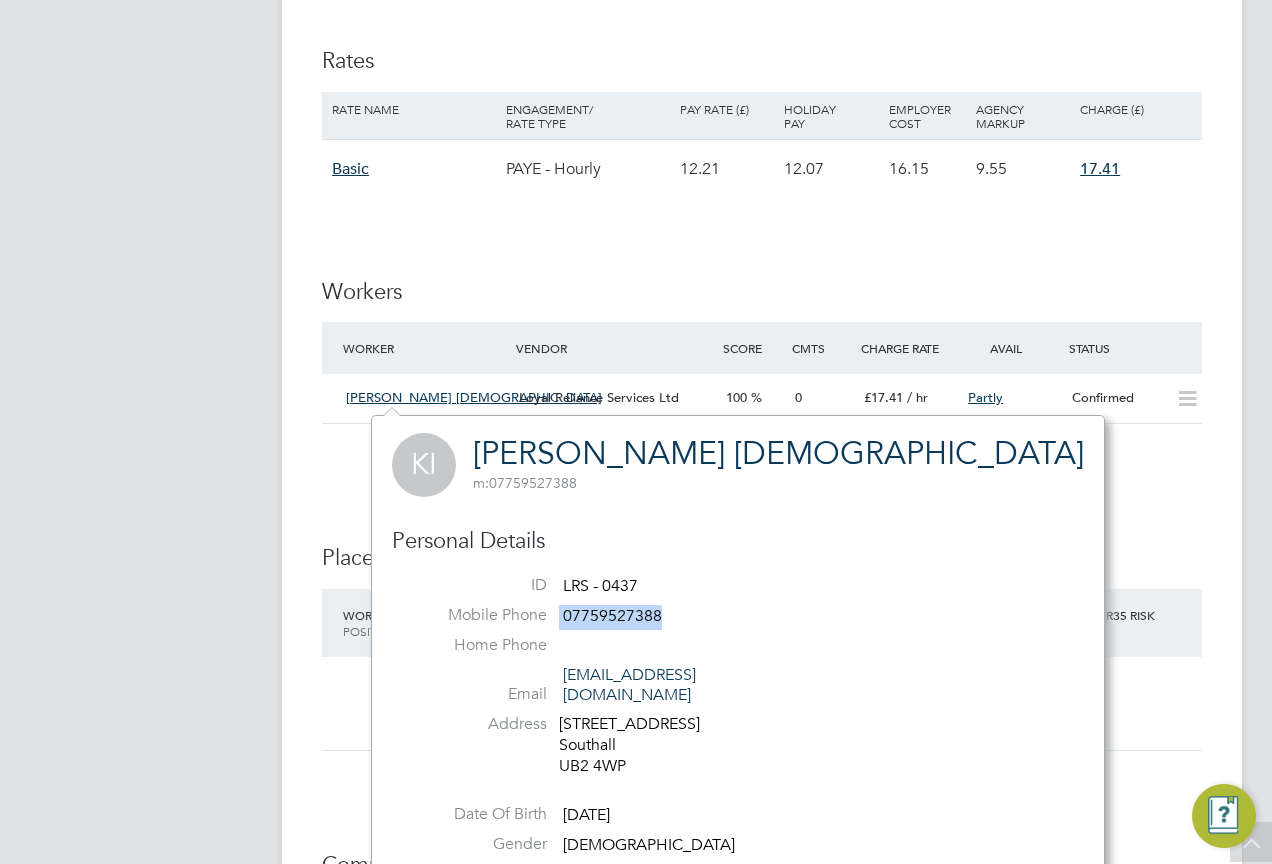drag, startPoint x: 661, startPoint y: 610, endPoint x: 551, endPoint y: 610, distance: 110 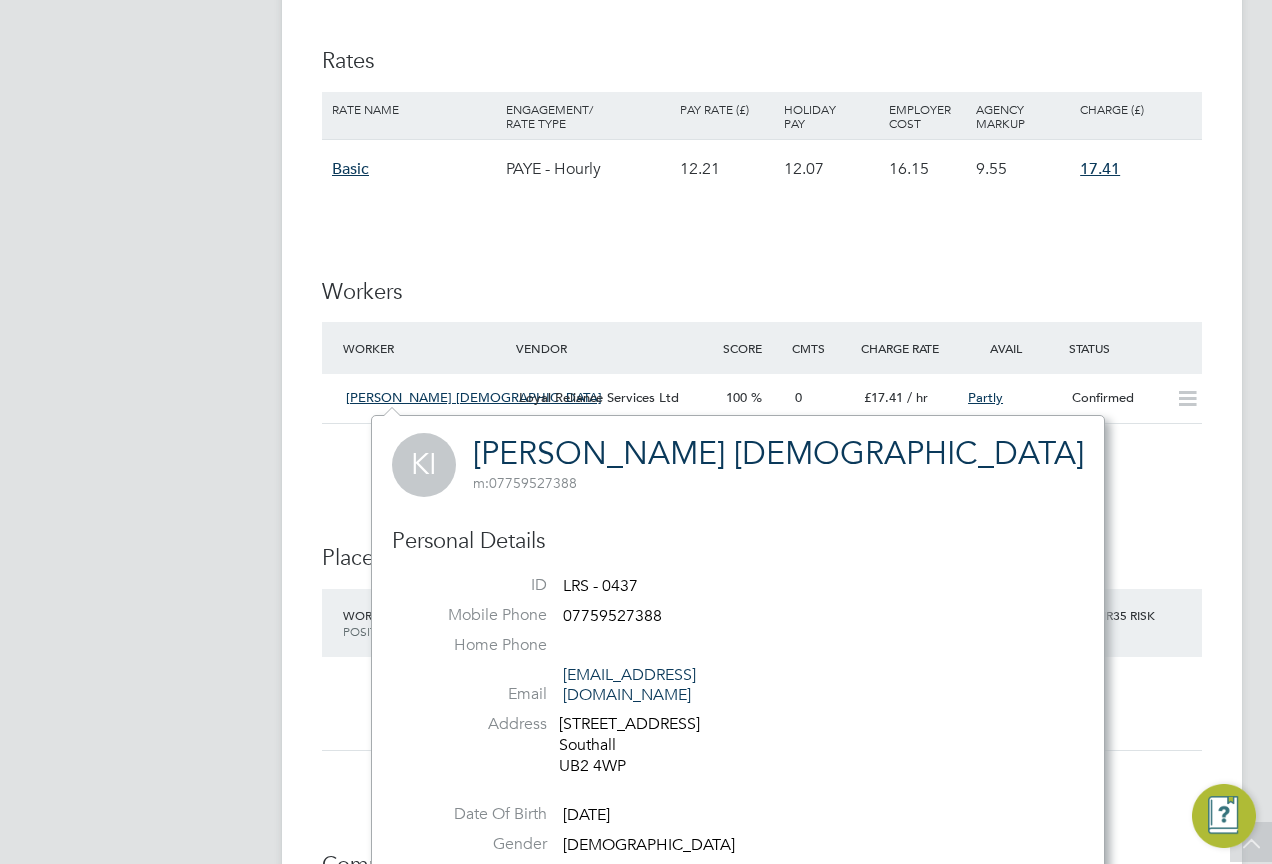 click on "BH   BT Helpdesk   Notifications
20   Applications:   Network
Sites   Workers   Current page:   Jobs
Positions   Vacancies   Placements   Timesheets
Timesheets   Expenses   Finance
Invoices & Credit Notes   Reports
CIS Reports   Report Downloads   Preferences
VMS Configurations
.st0{fill:#C0C1C2;}
Powered by Engage" at bounding box center (148, 109) 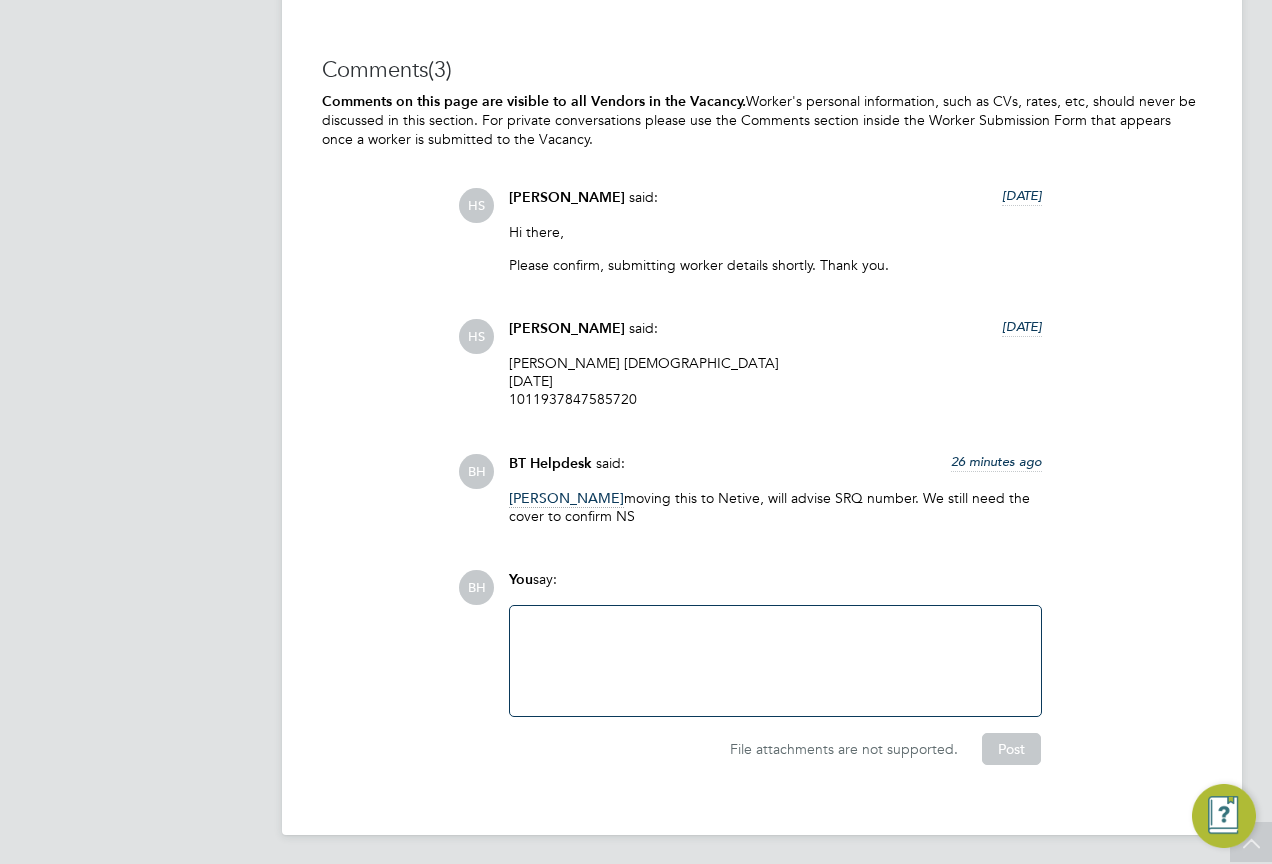 scroll, scrollTop: 2296, scrollLeft: 0, axis: vertical 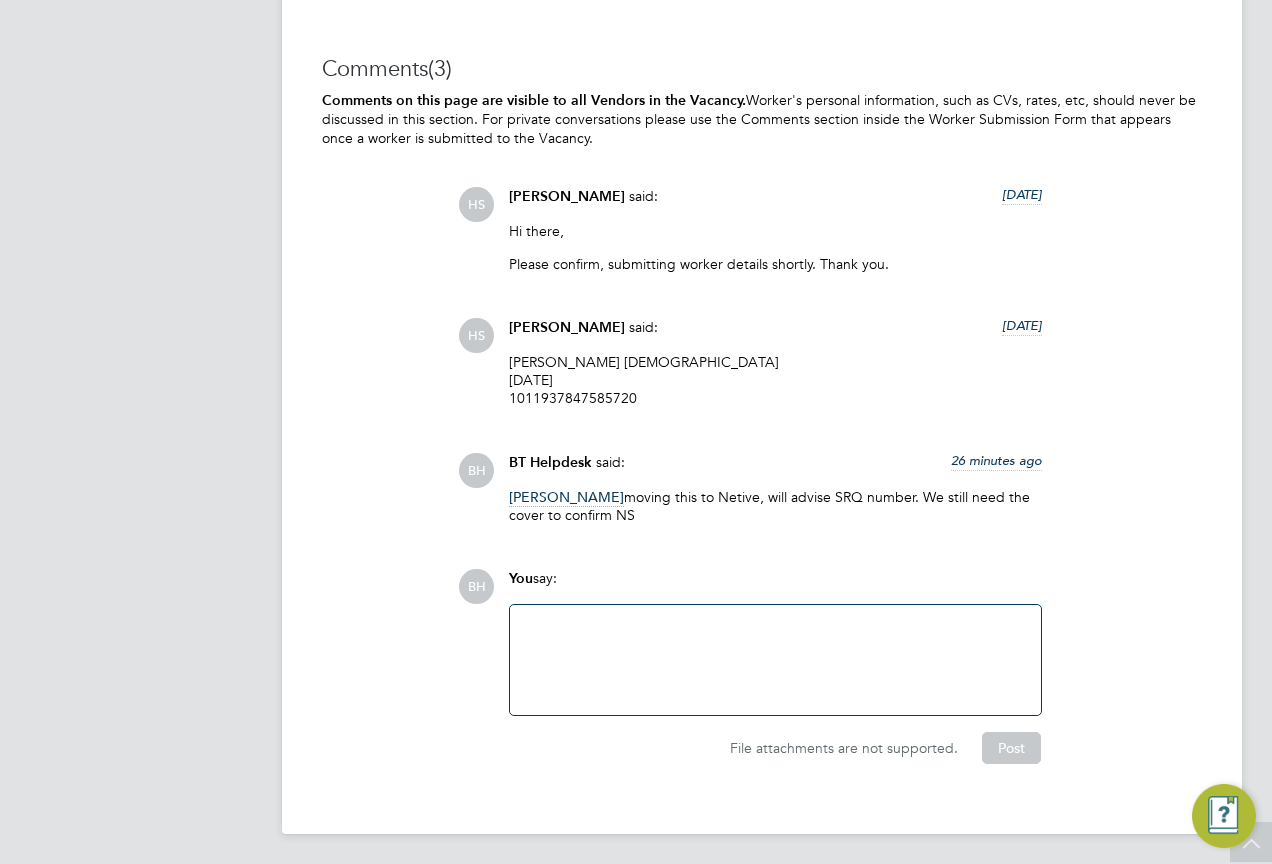 click 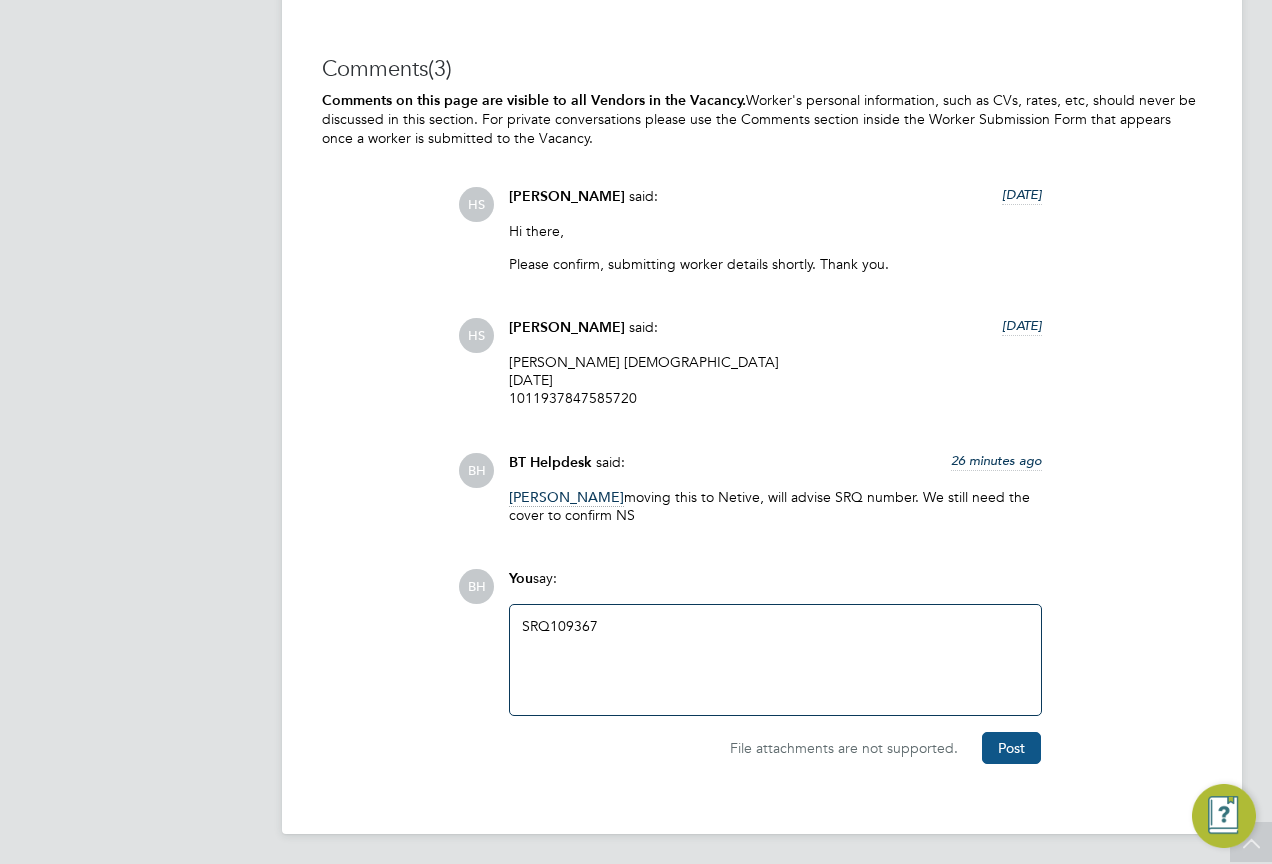 click on "Post" 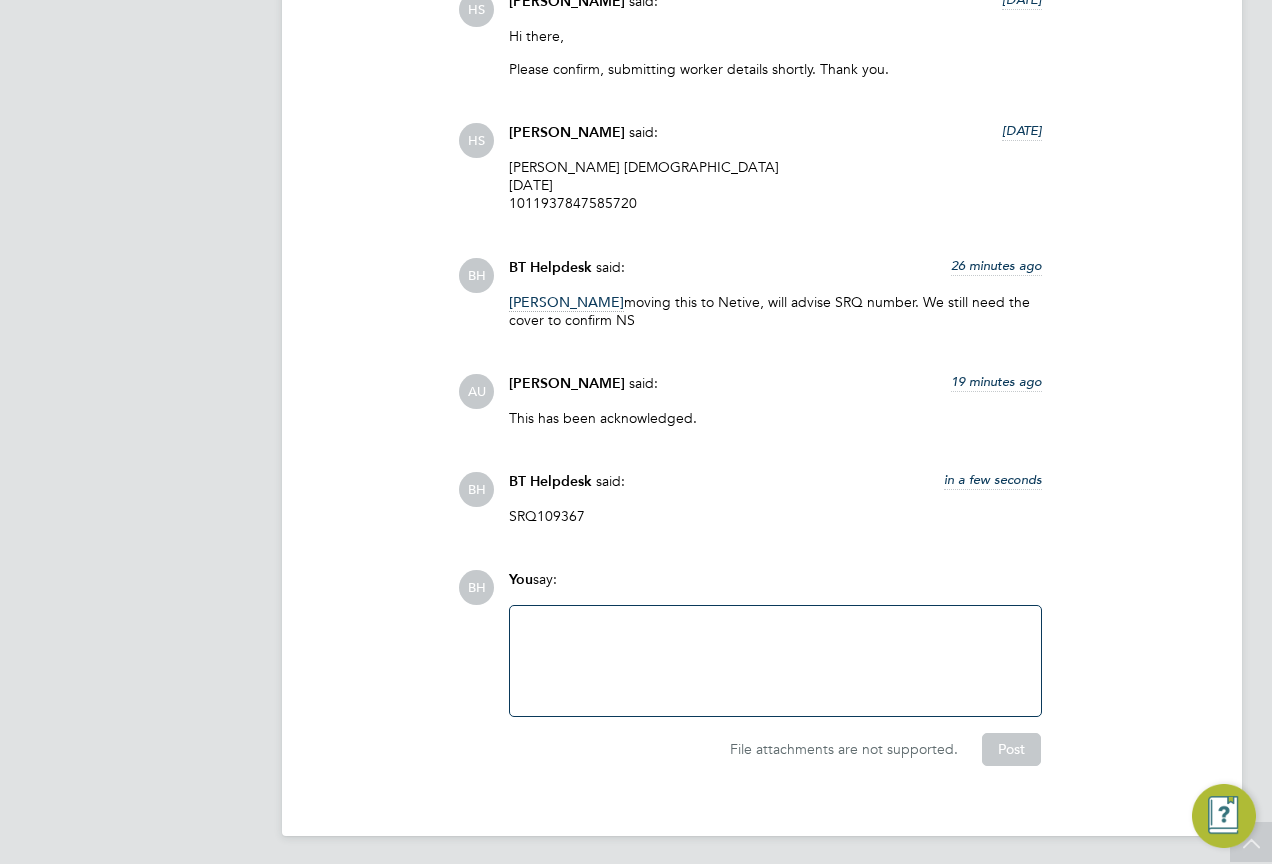 scroll, scrollTop: 2492, scrollLeft: 0, axis: vertical 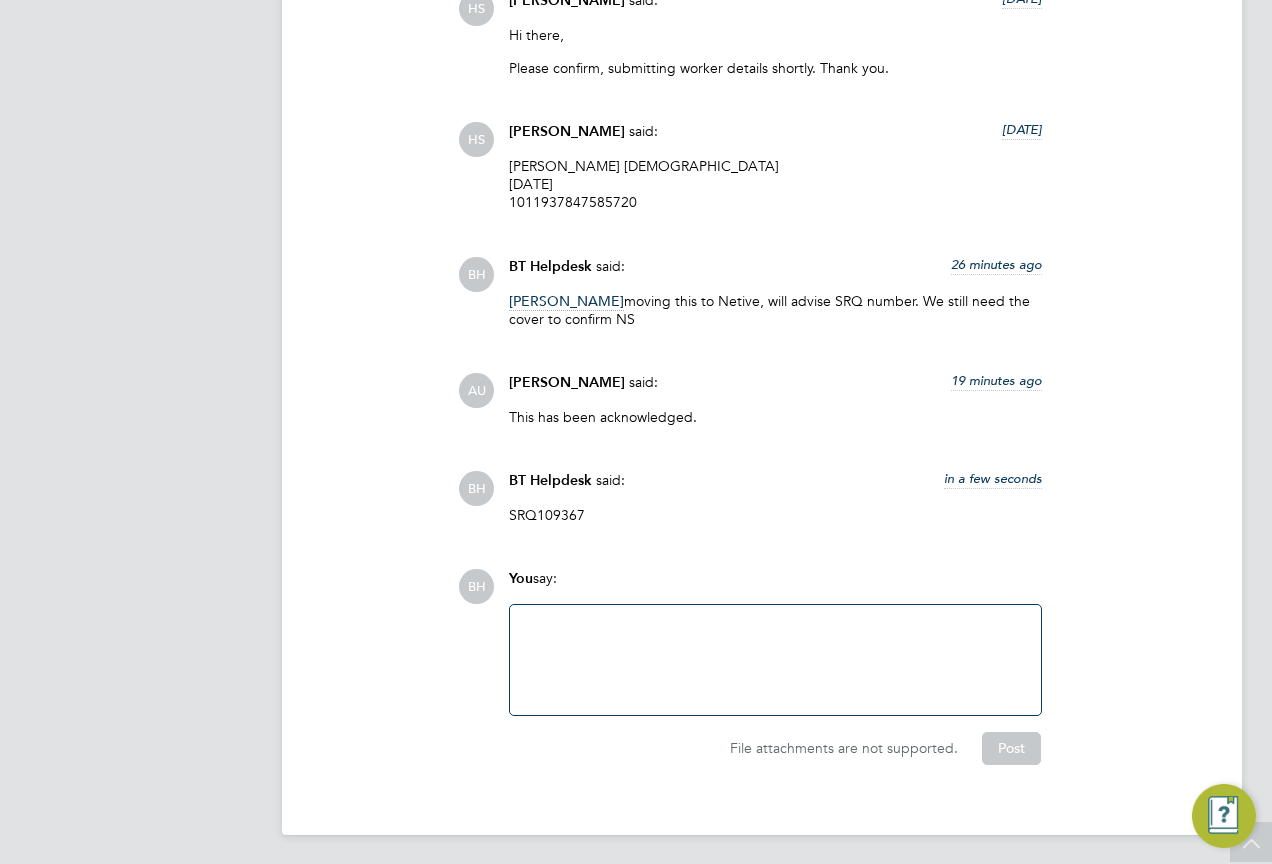 click 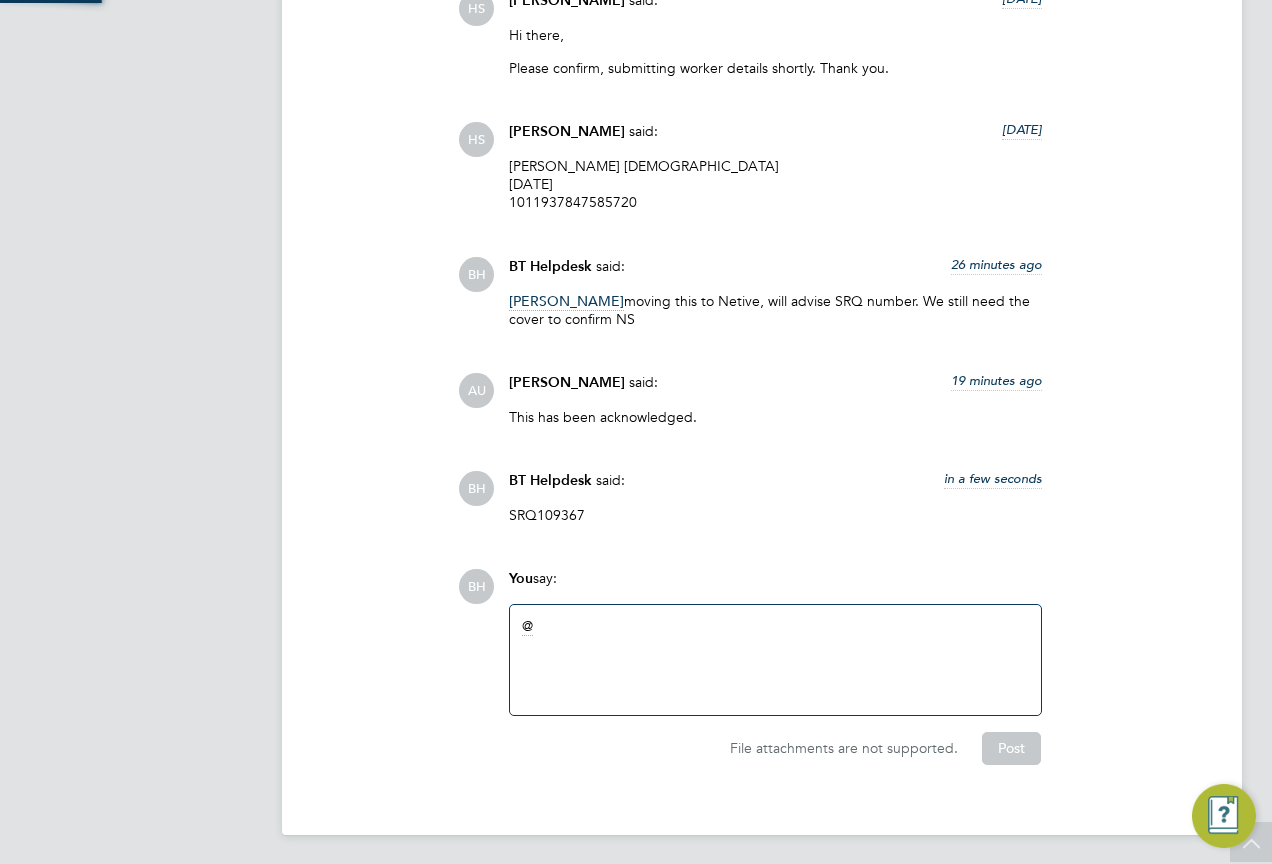 type 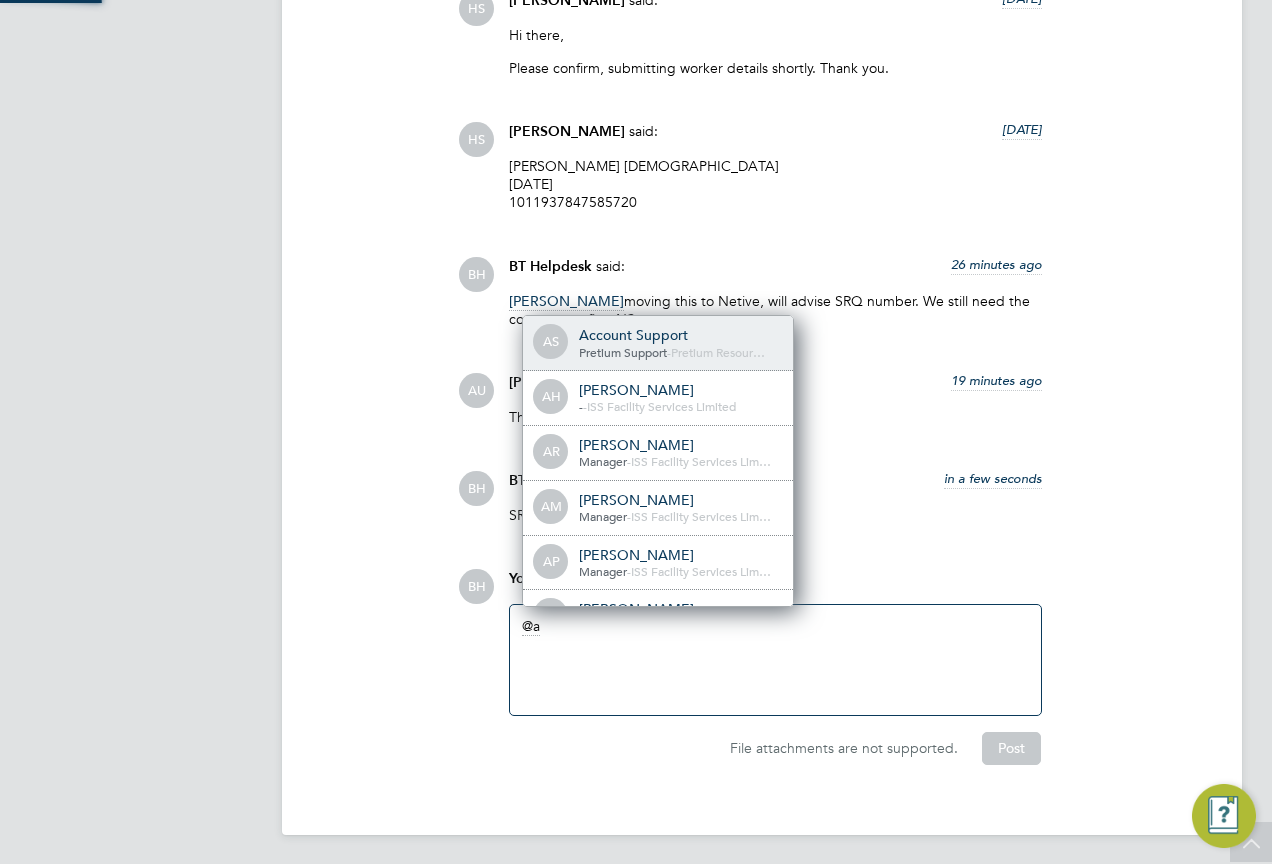 scroll, scrollTop: 10, scrollLeft: 10, axis: both 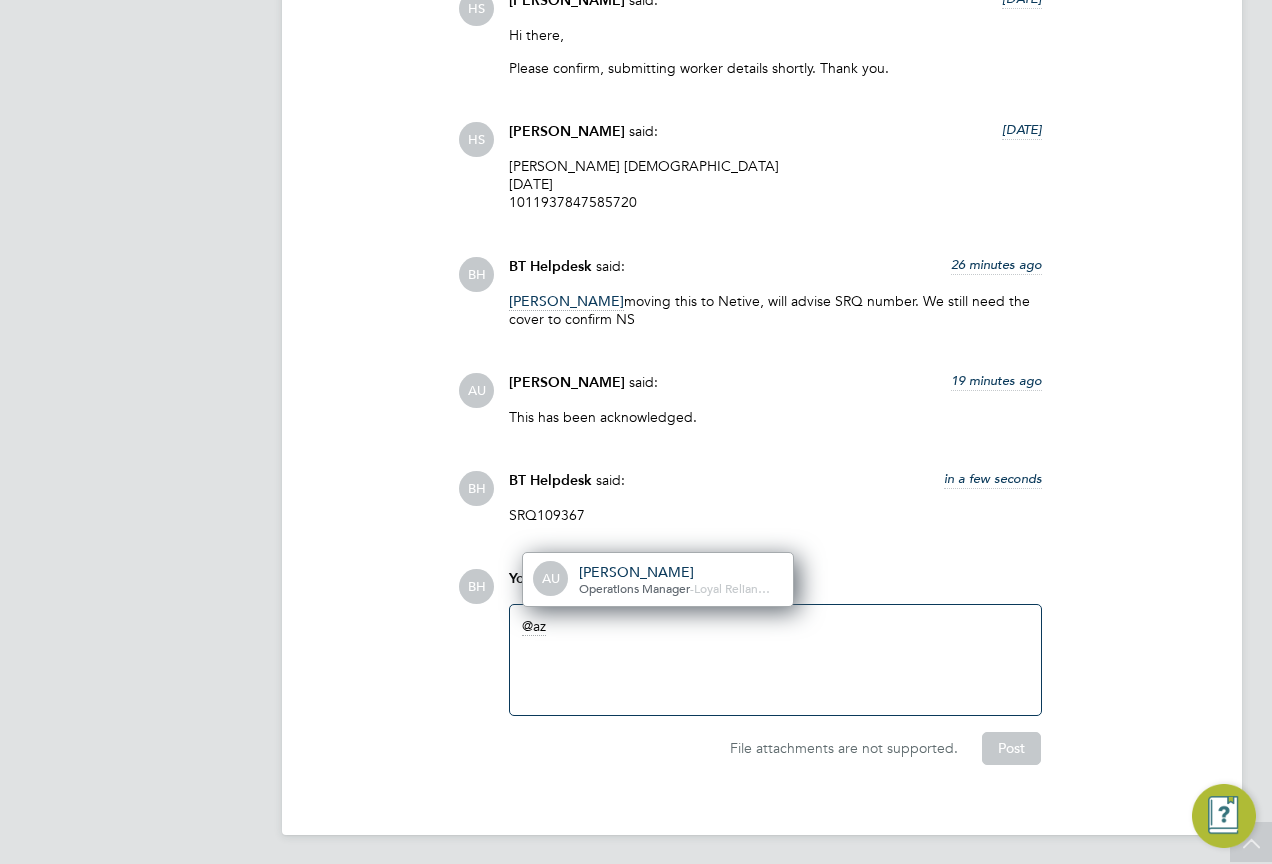 click on "AU
Azmat Ullah
Operations Manager  -  Loyal Relian…" 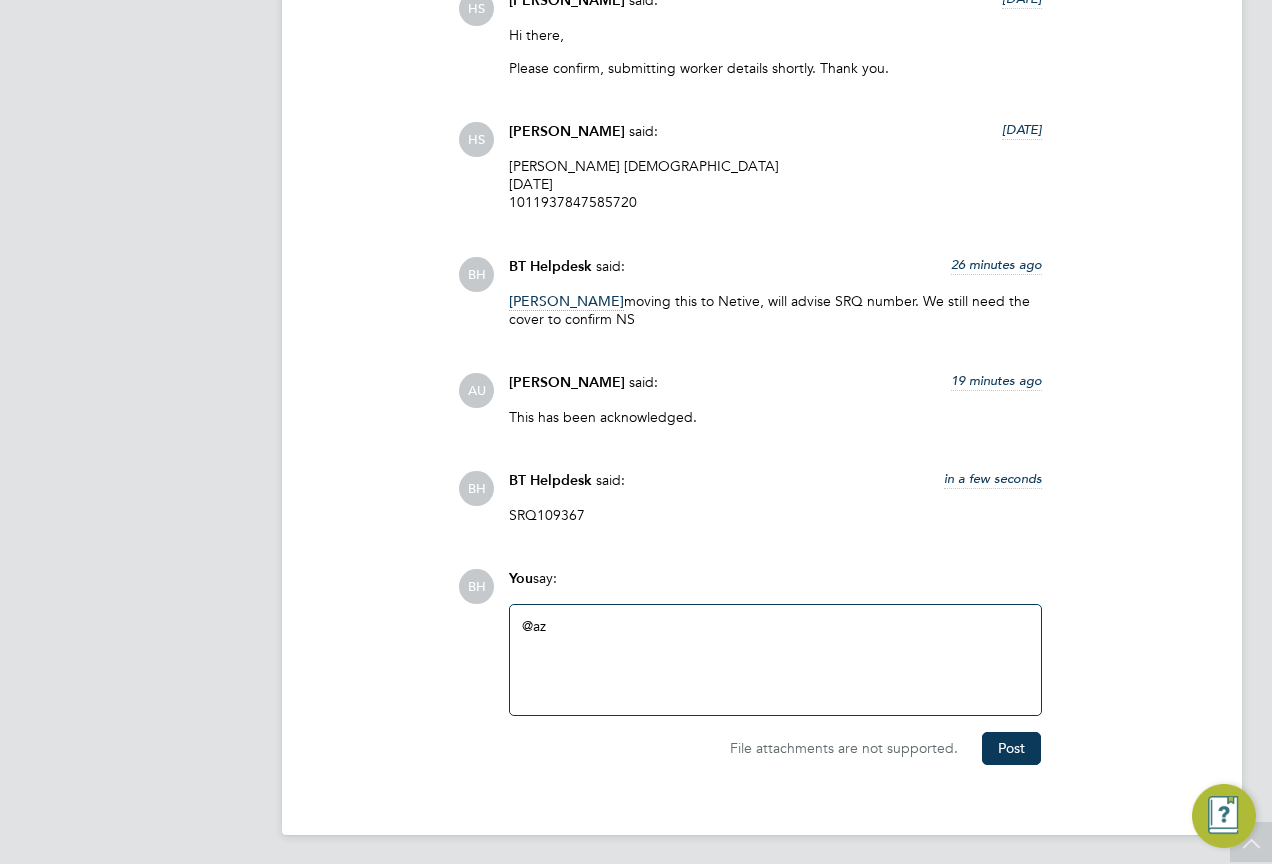click on "@az" 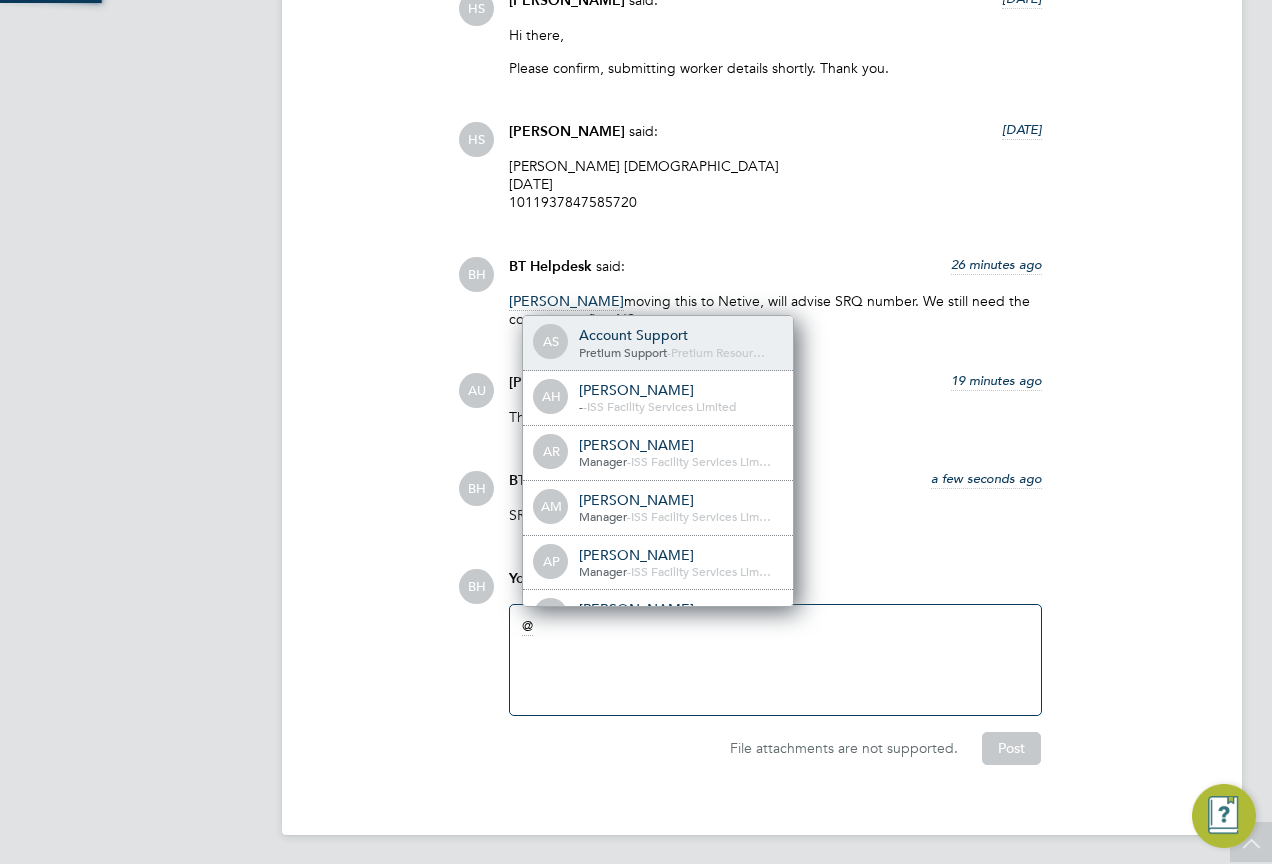 type 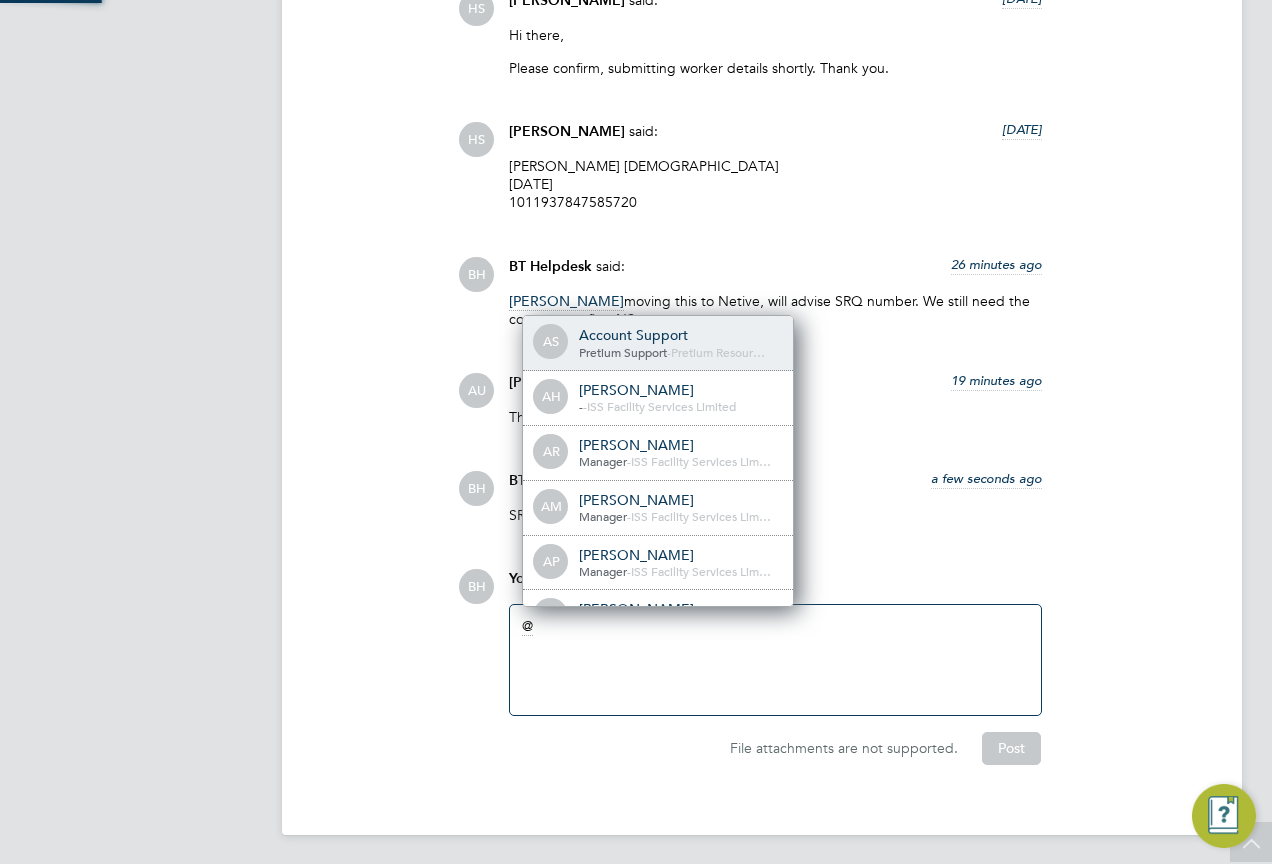 scroll, scrollTop: 10, scrollLeft: 10, axis: both 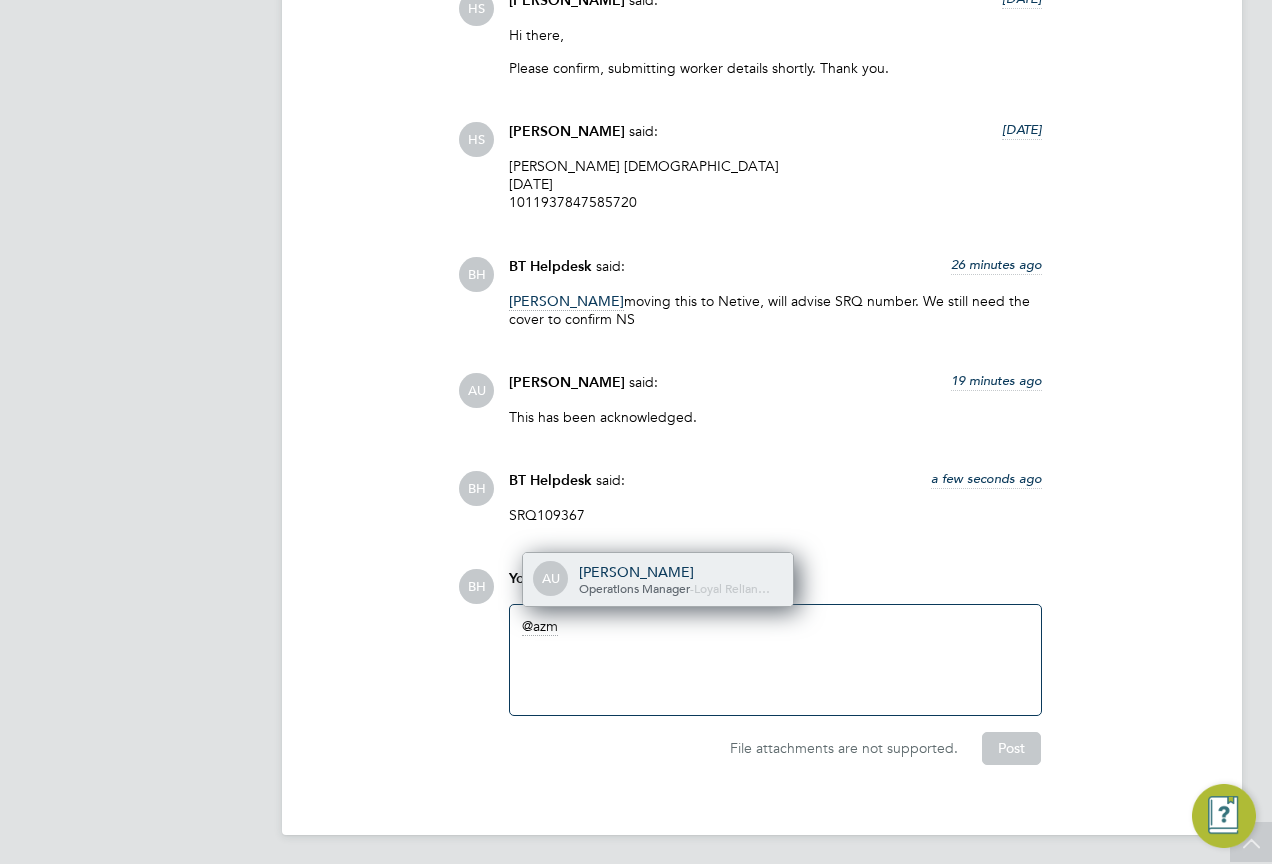 click on "Operations Manager" 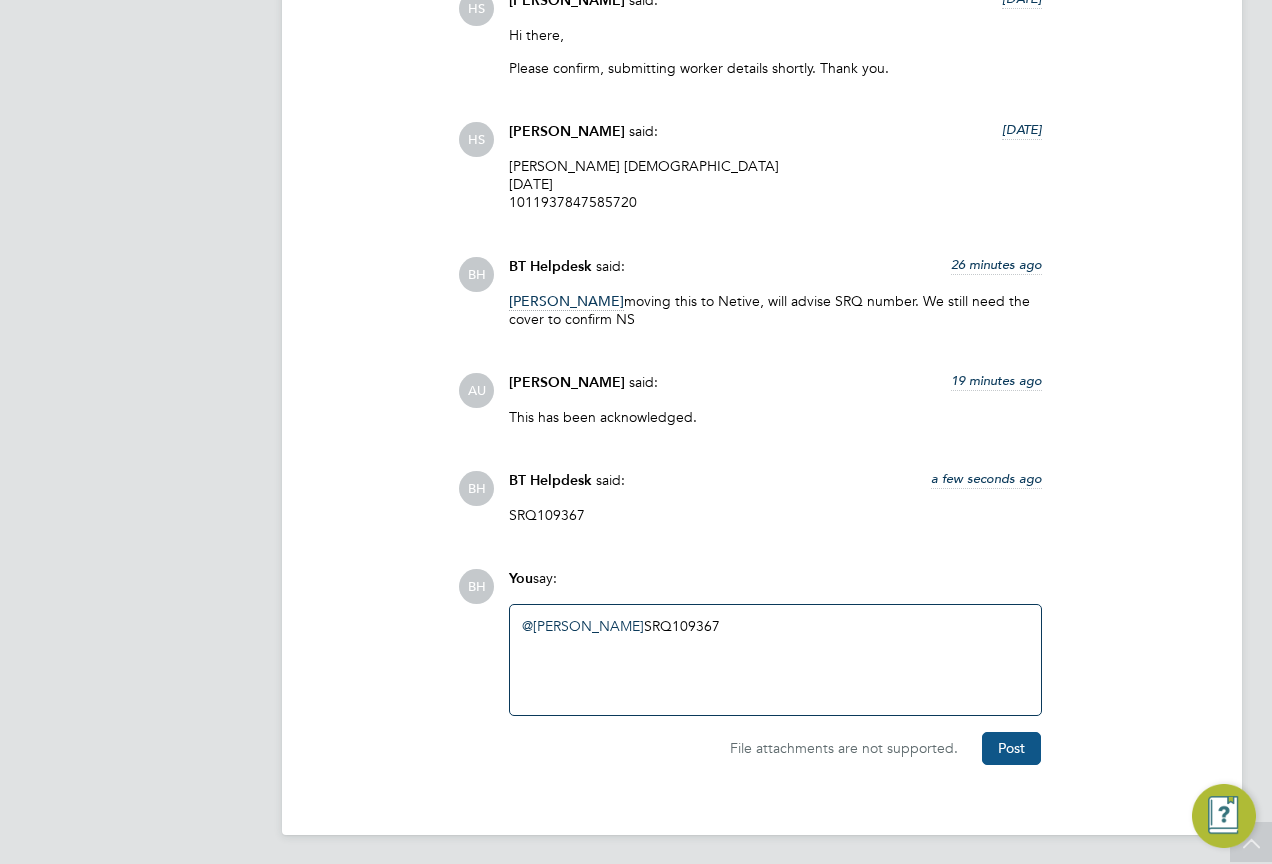 click on "Post" 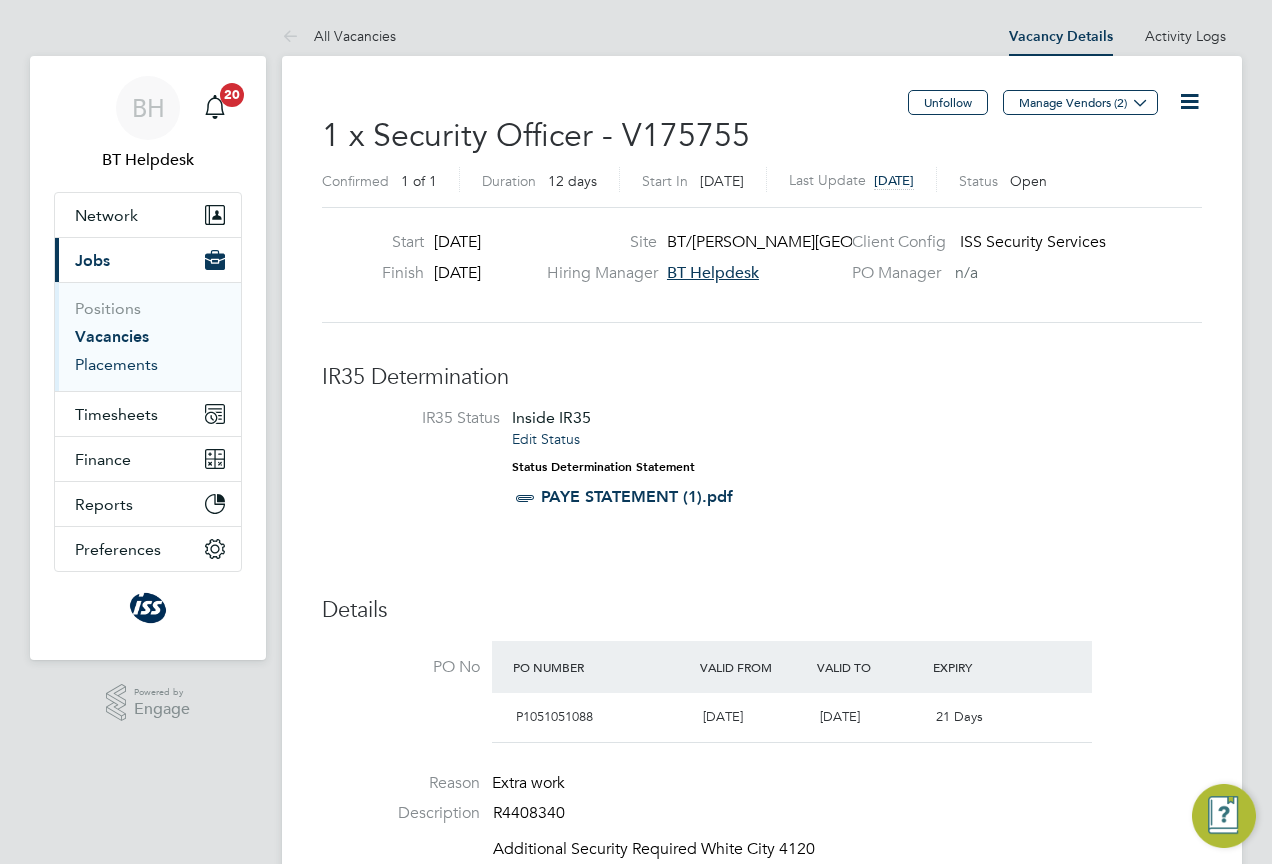 drag, startPoint x: 151, startPoint y: 359, endPoint x: 83, endPoint y: 322, distance: 77.41447 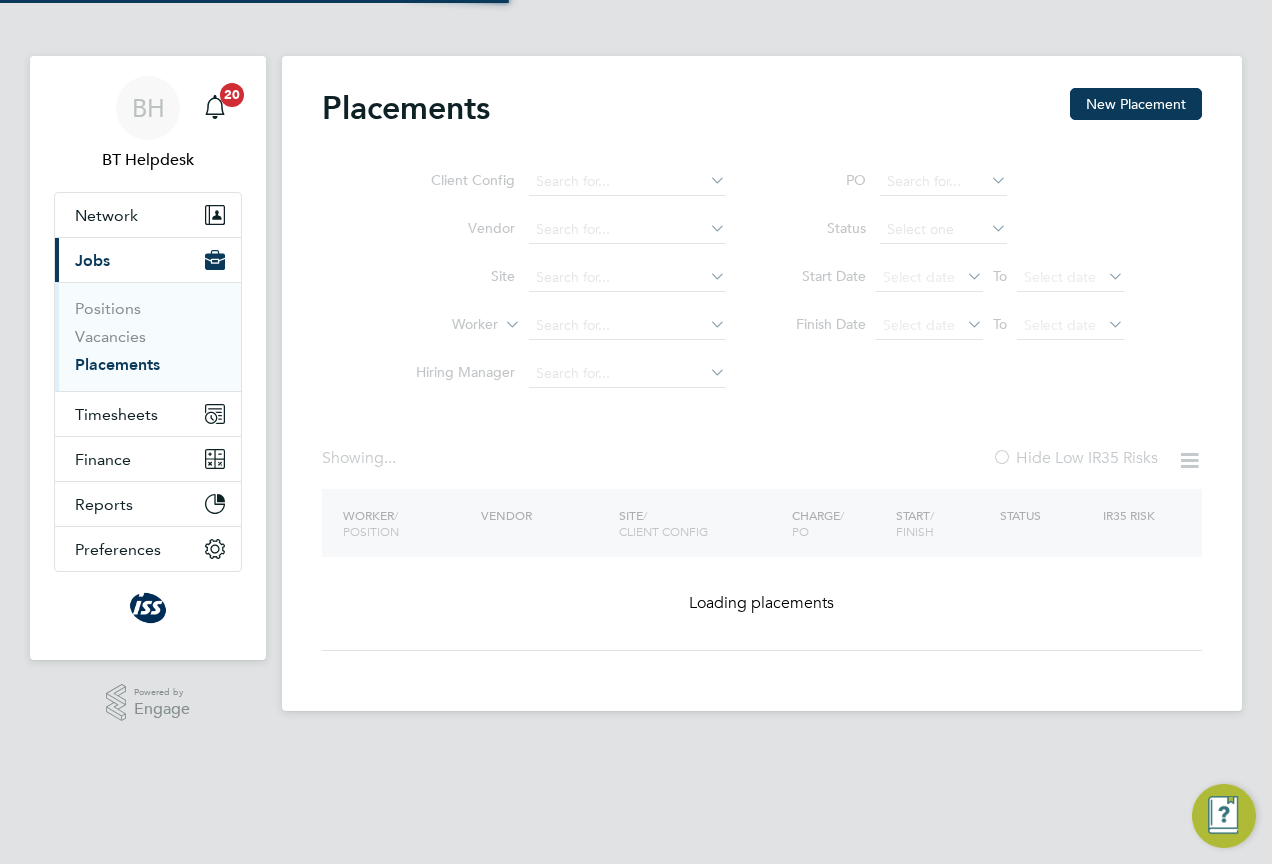 click on "Positions" at bounding box center (150, 313) 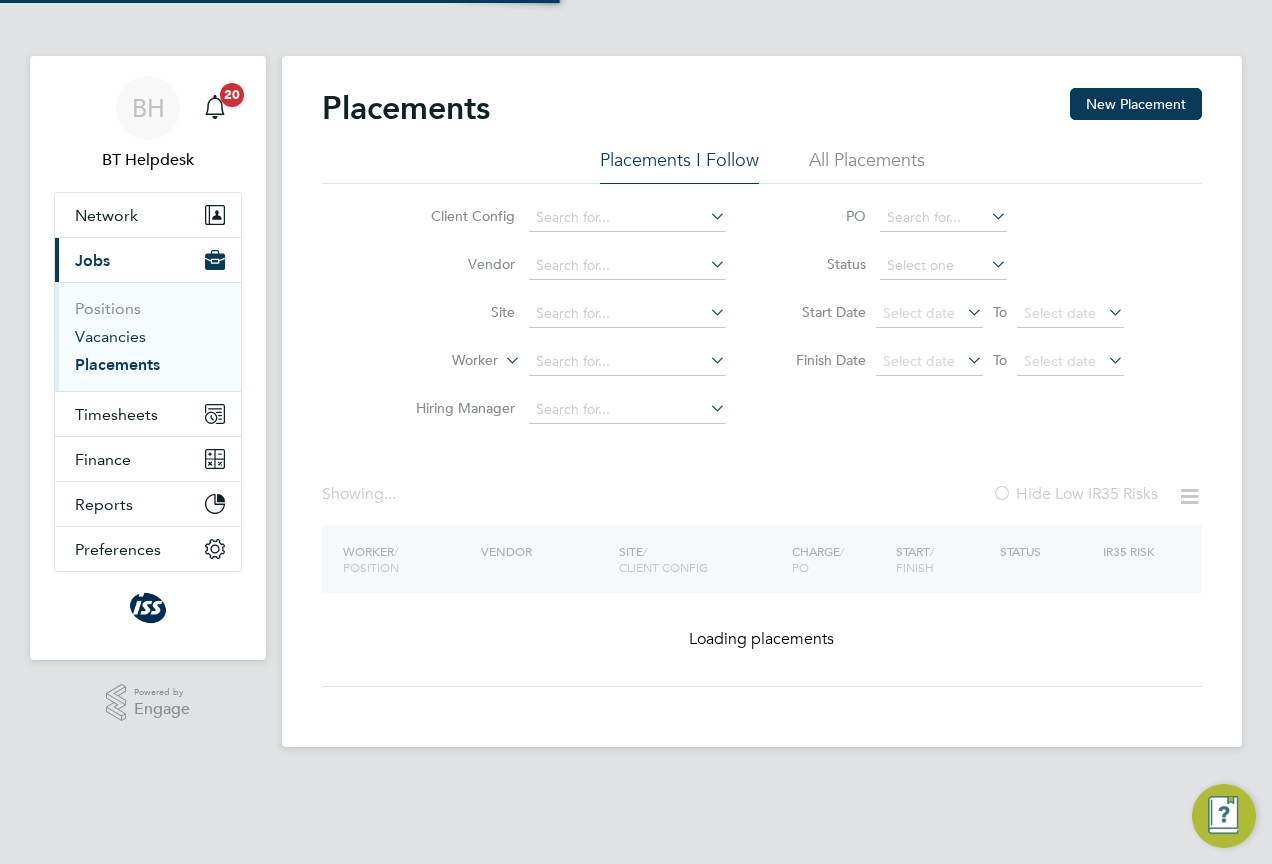 click on "Vacancies" at bounding box center [110, 336] 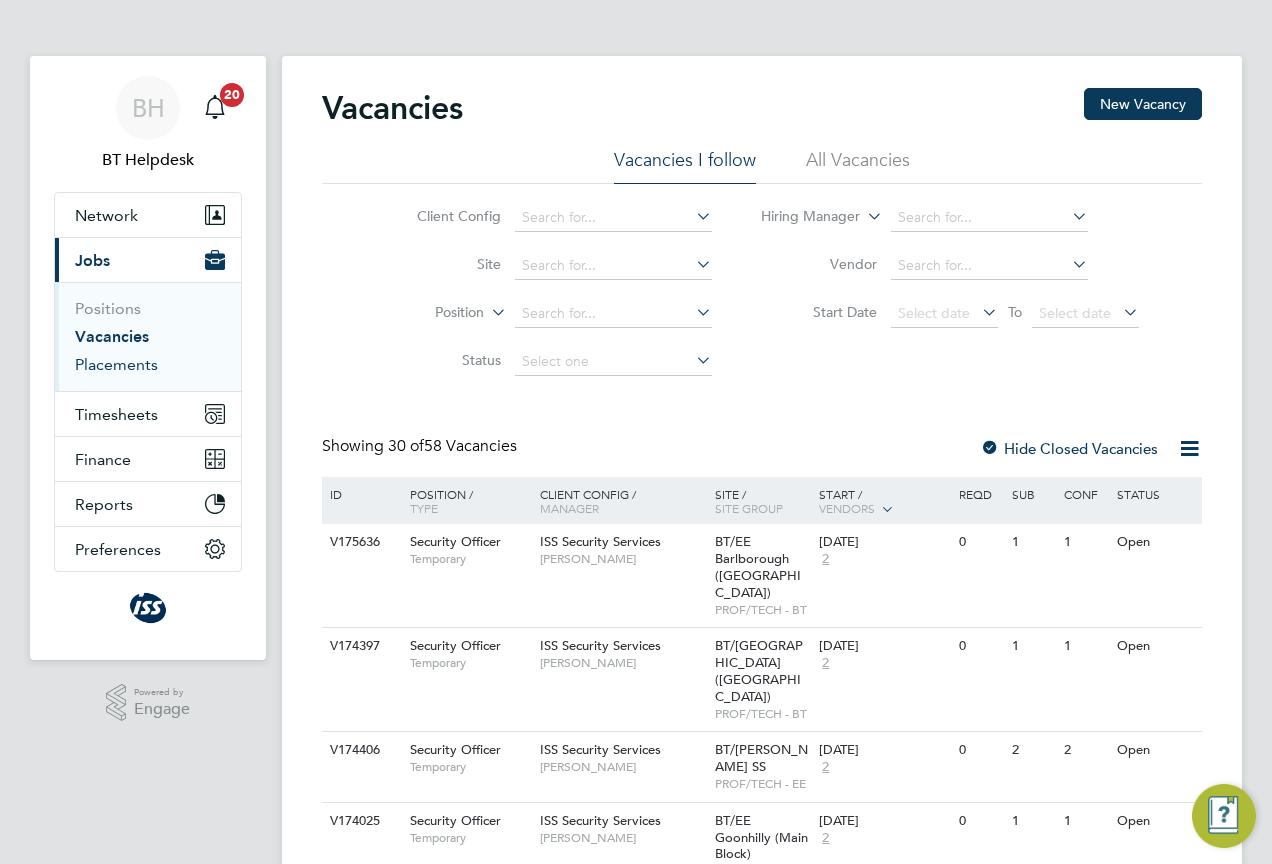 click on "Placements" at bounding box center [116, 364] 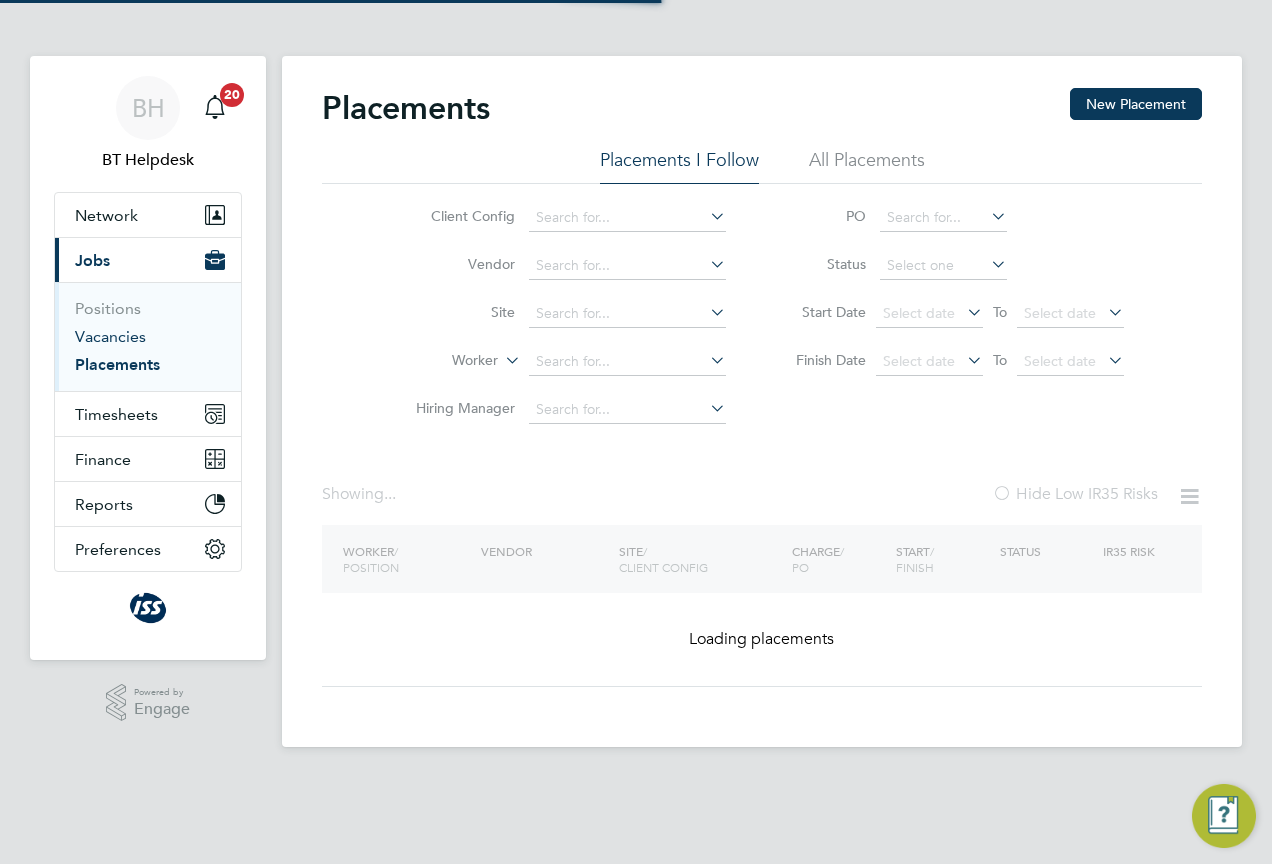 click on "Vacancies" at bounding box center [110, 336] 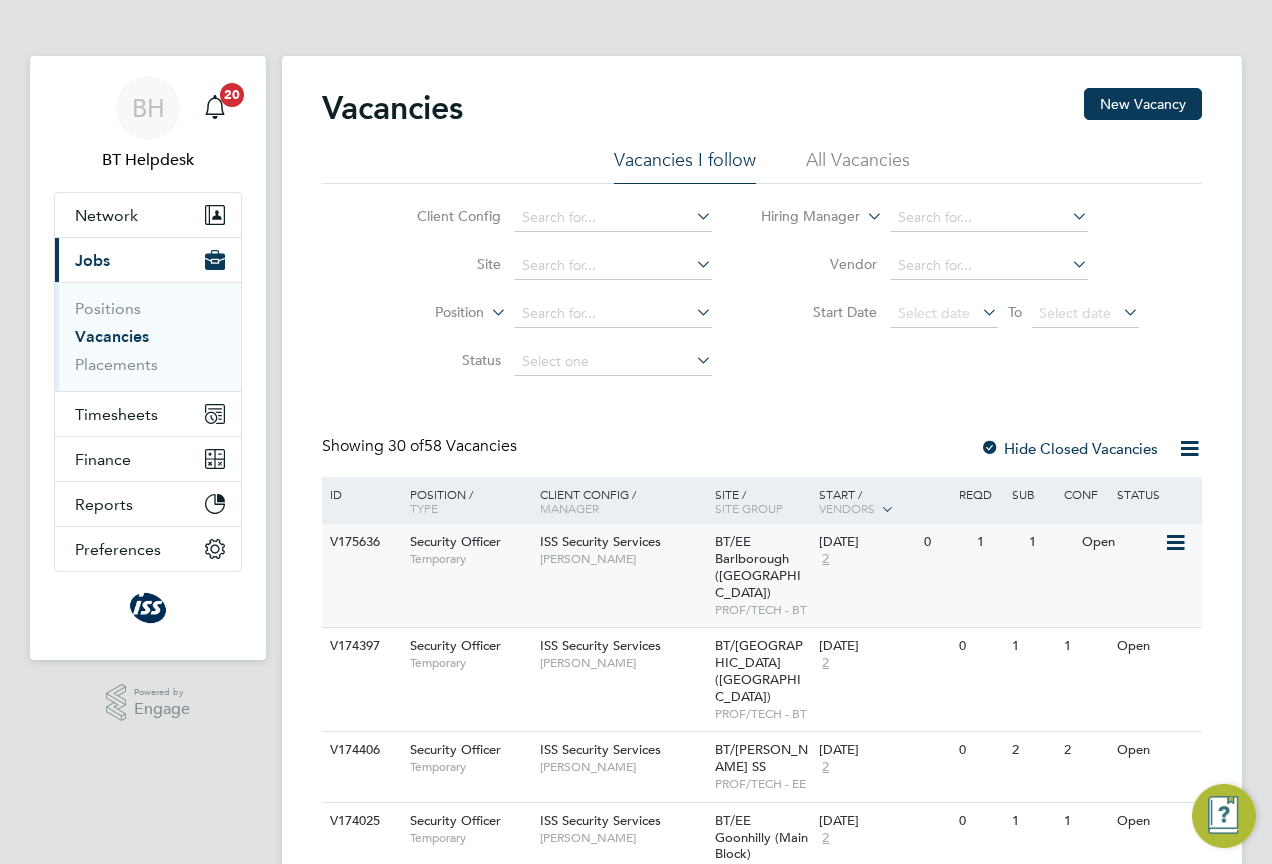click on "V175636 Security Officer   Temporary ISS Security Services   Hammed Kolawole BT/EE Barlborough (Oxcroft House)   PROF/TECH - BT 04 Jul 2025 2 0 1 1 Open" 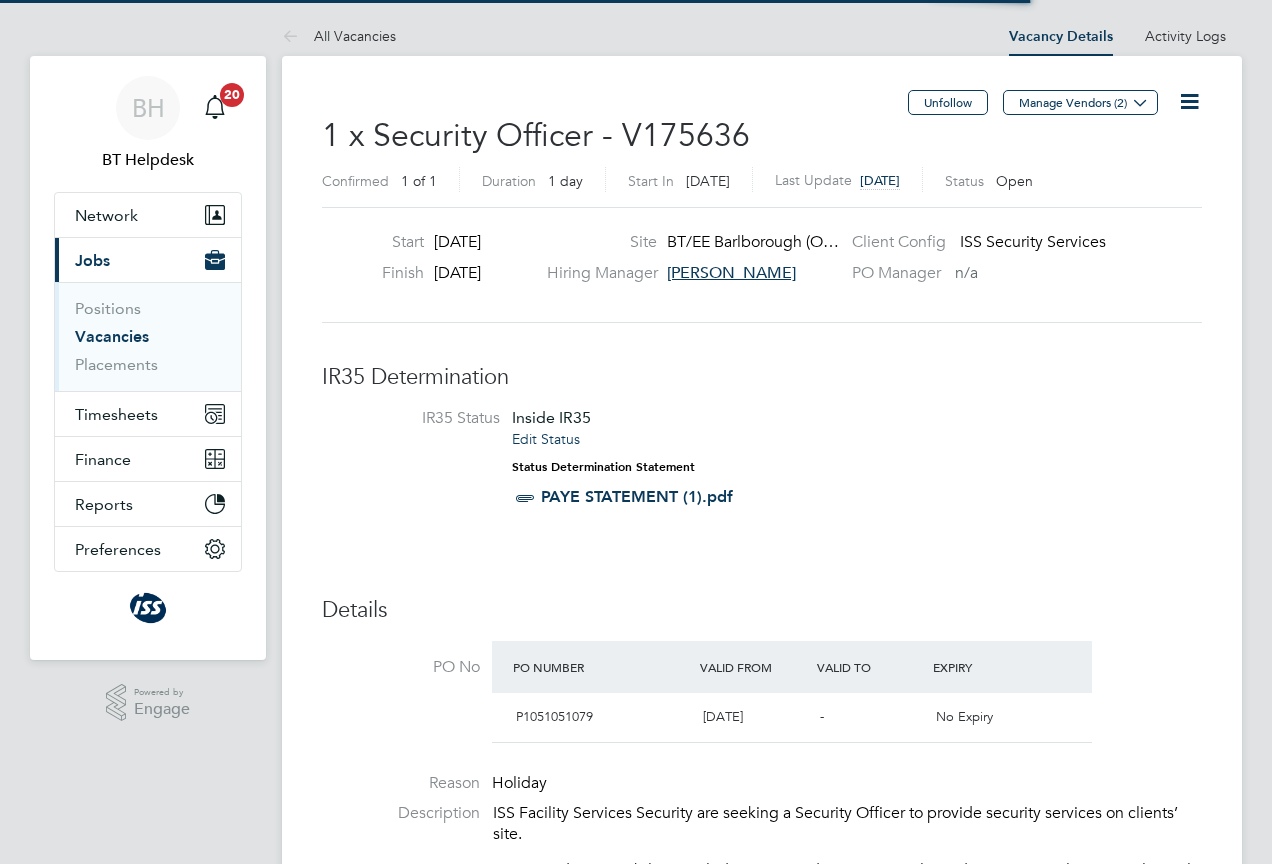 scroll, scrollTop: 0, scrollLeft: 0, axis: both 